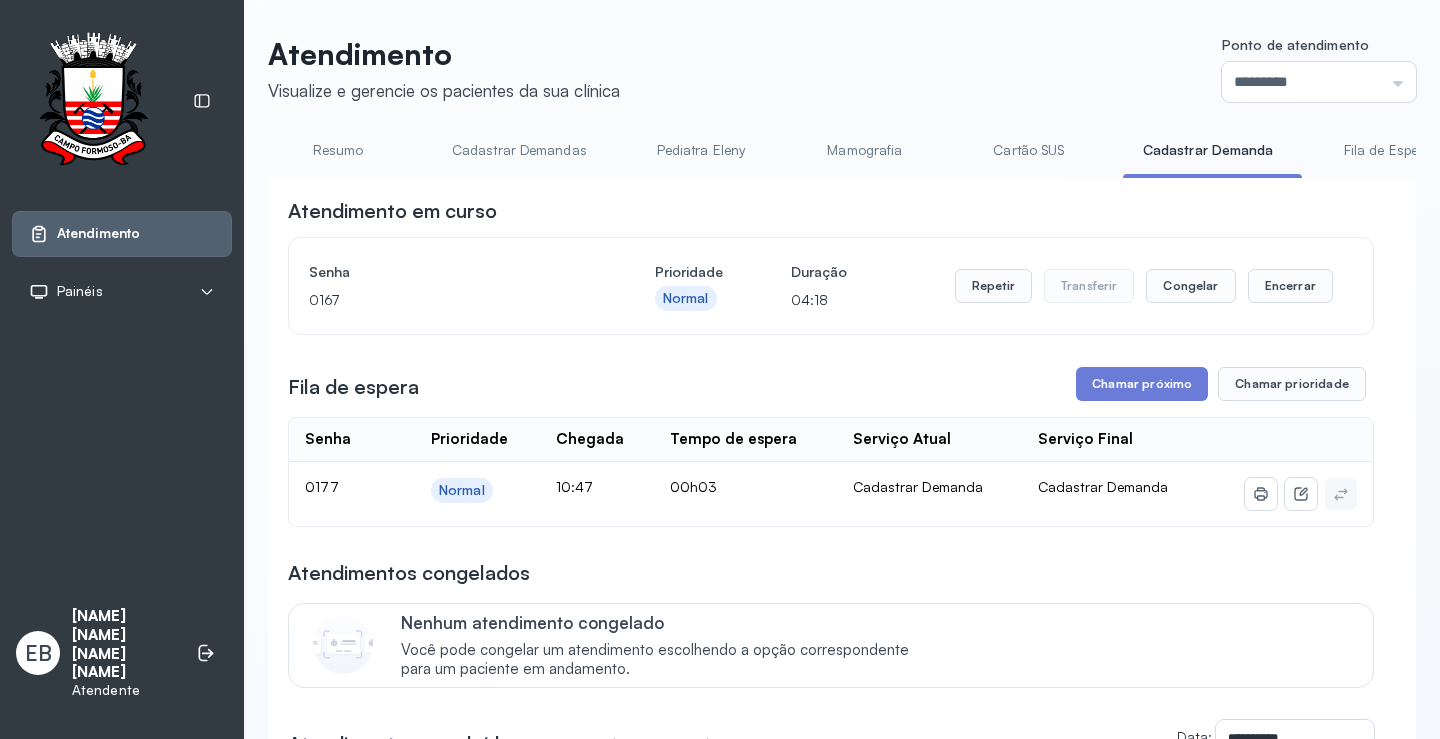 scroll, scrollTop: 0, scrollLeft: 0, axis: both 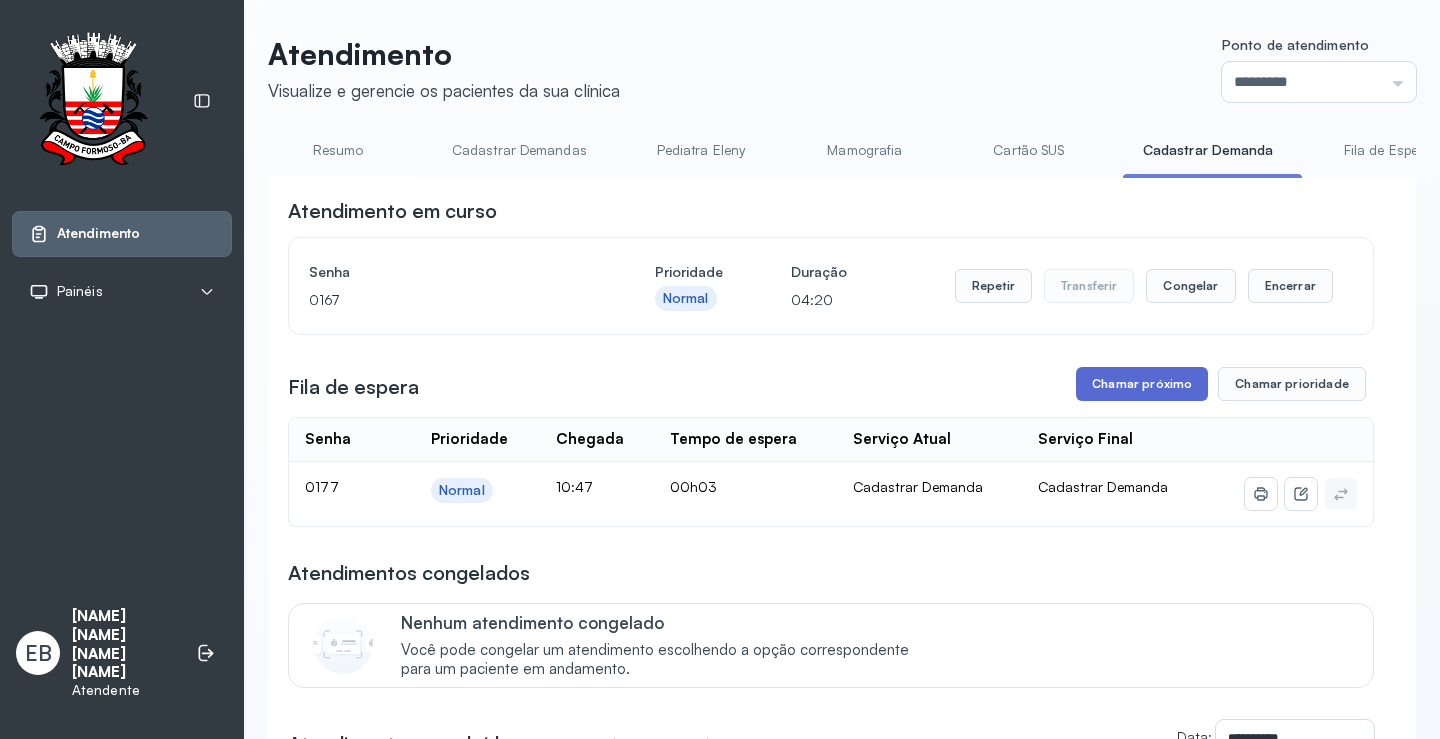 click on "Chamar próximo" at bounding box center (1142, 384) 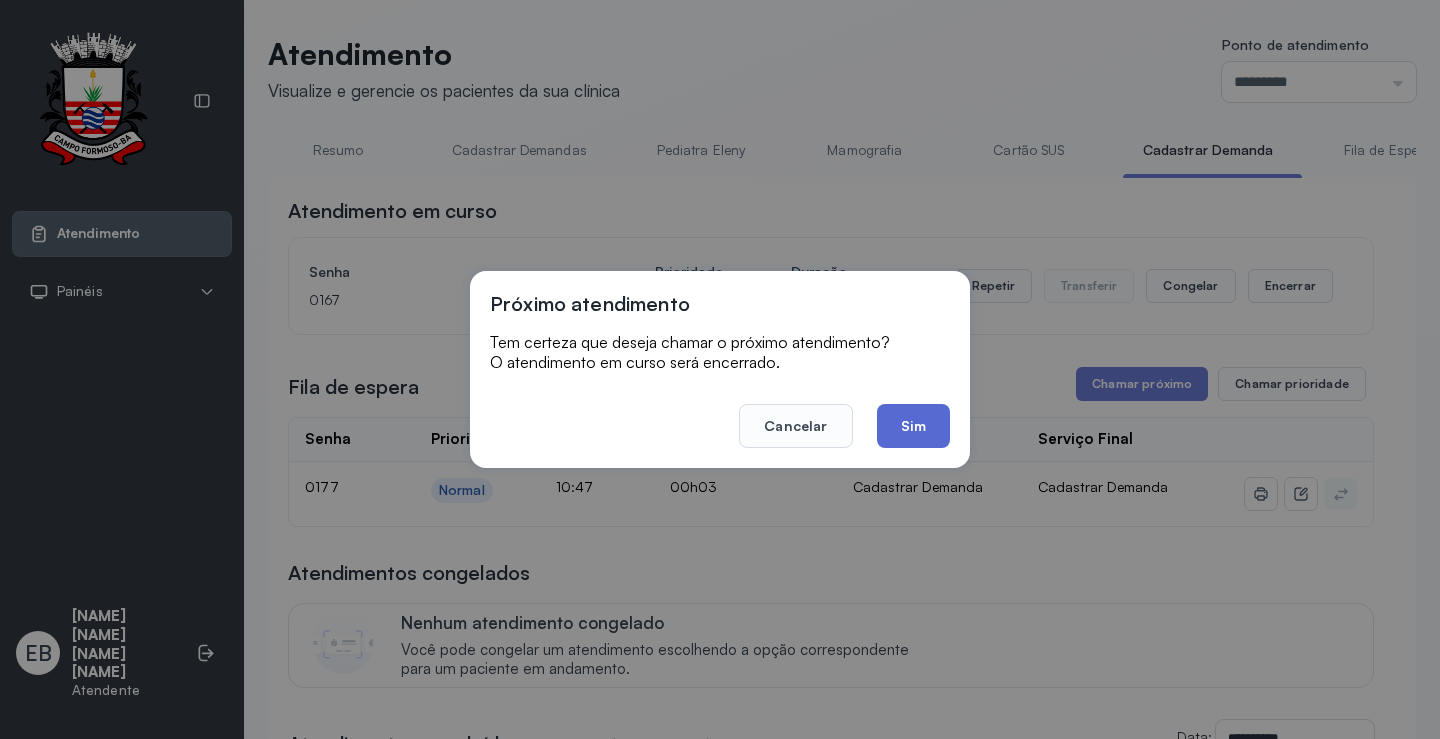 click on "Sim" 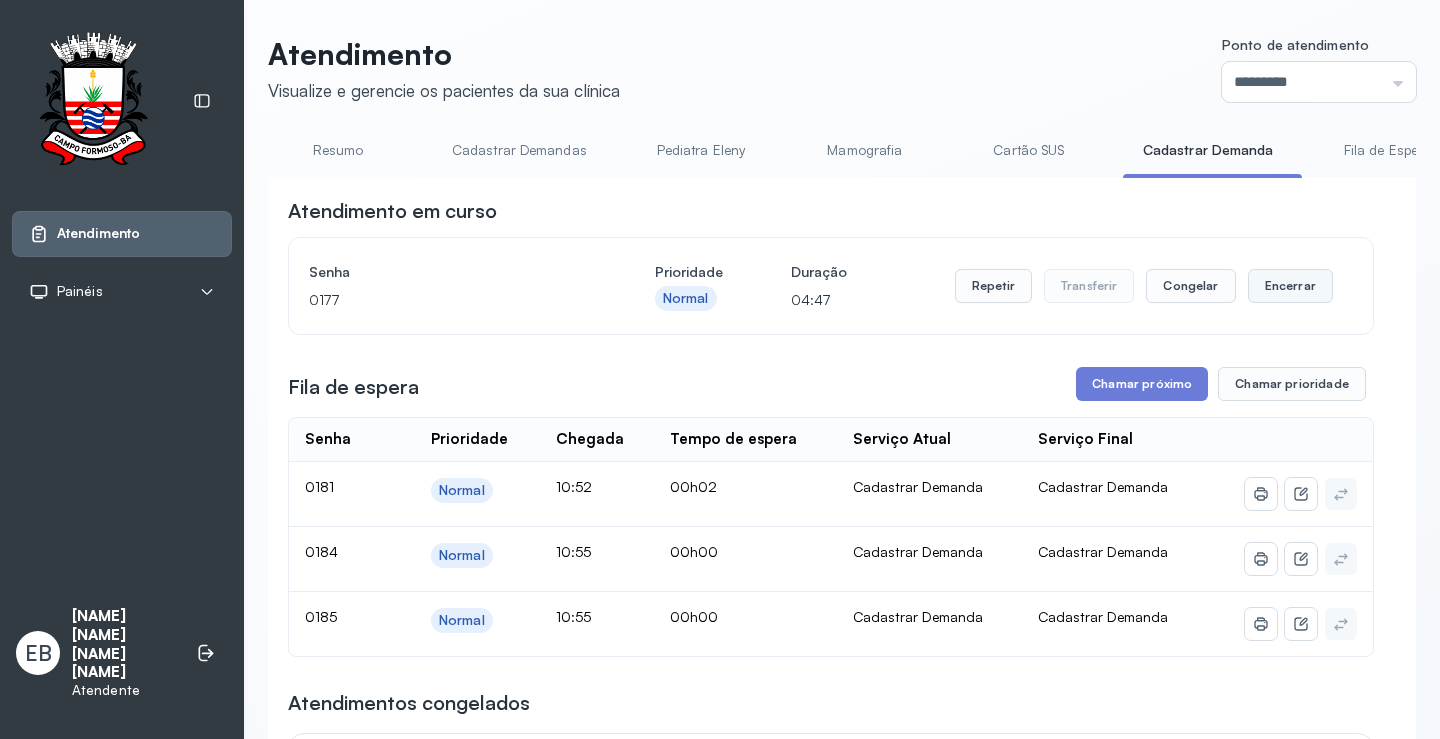 click on "Encerrar" at bounding box center (1290, 286) 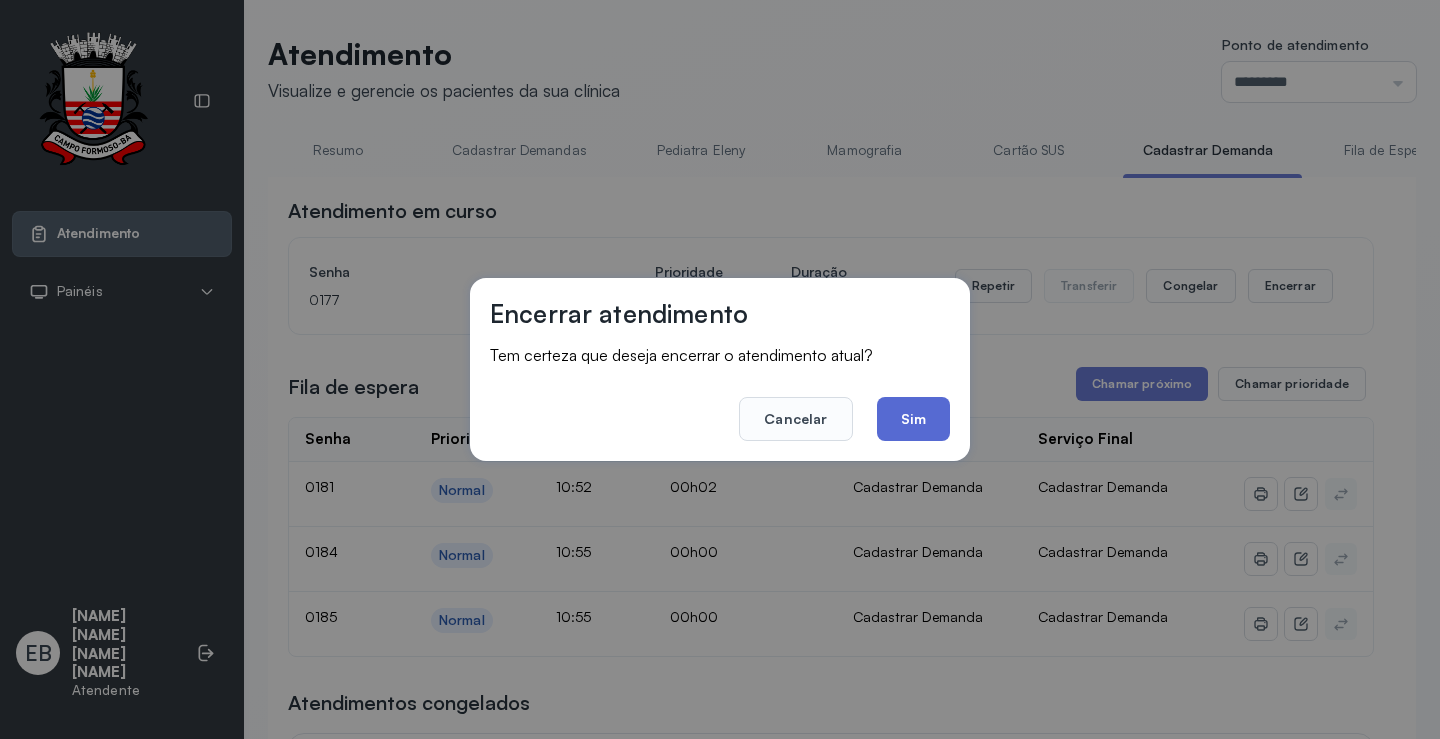click on "Sim" 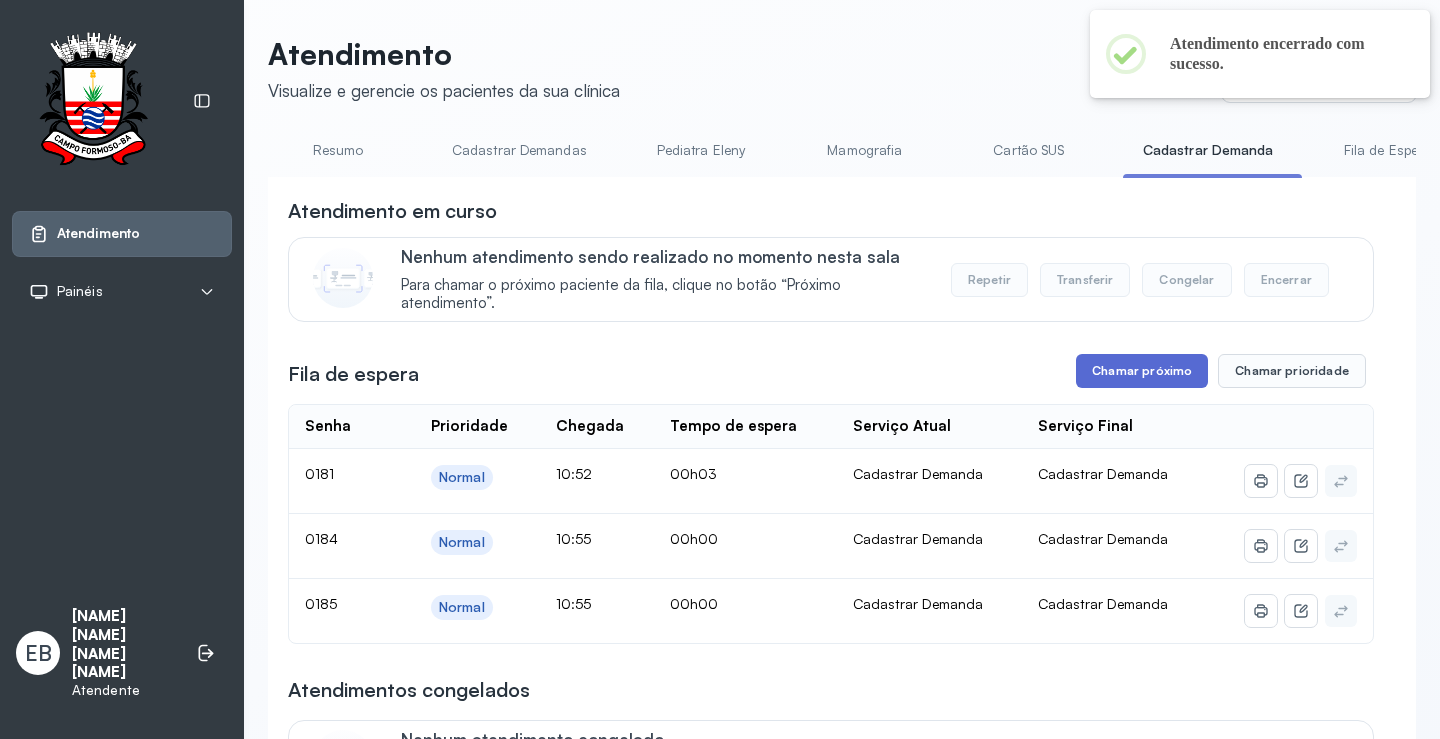 click on "Chamar próximo" at bounding box center [1142, 371] 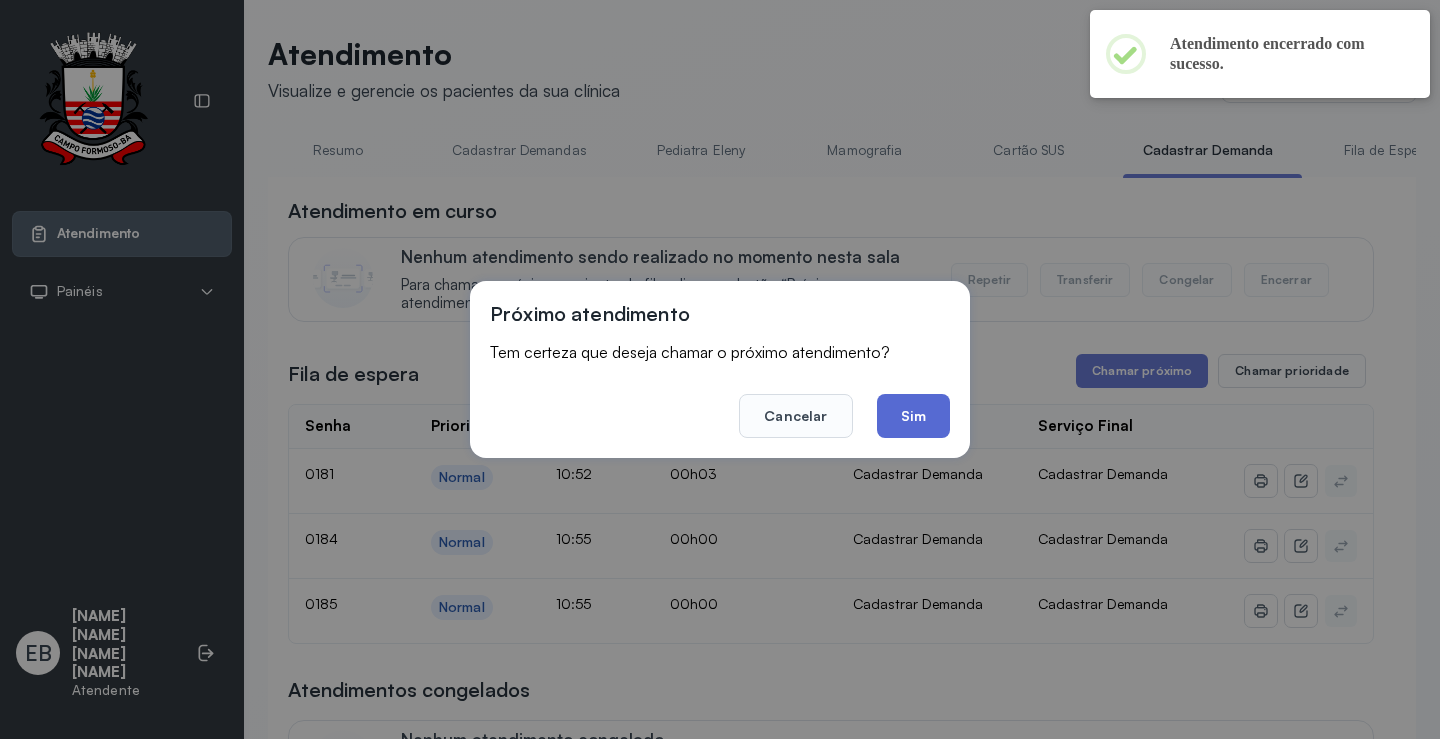 click on "Sim" 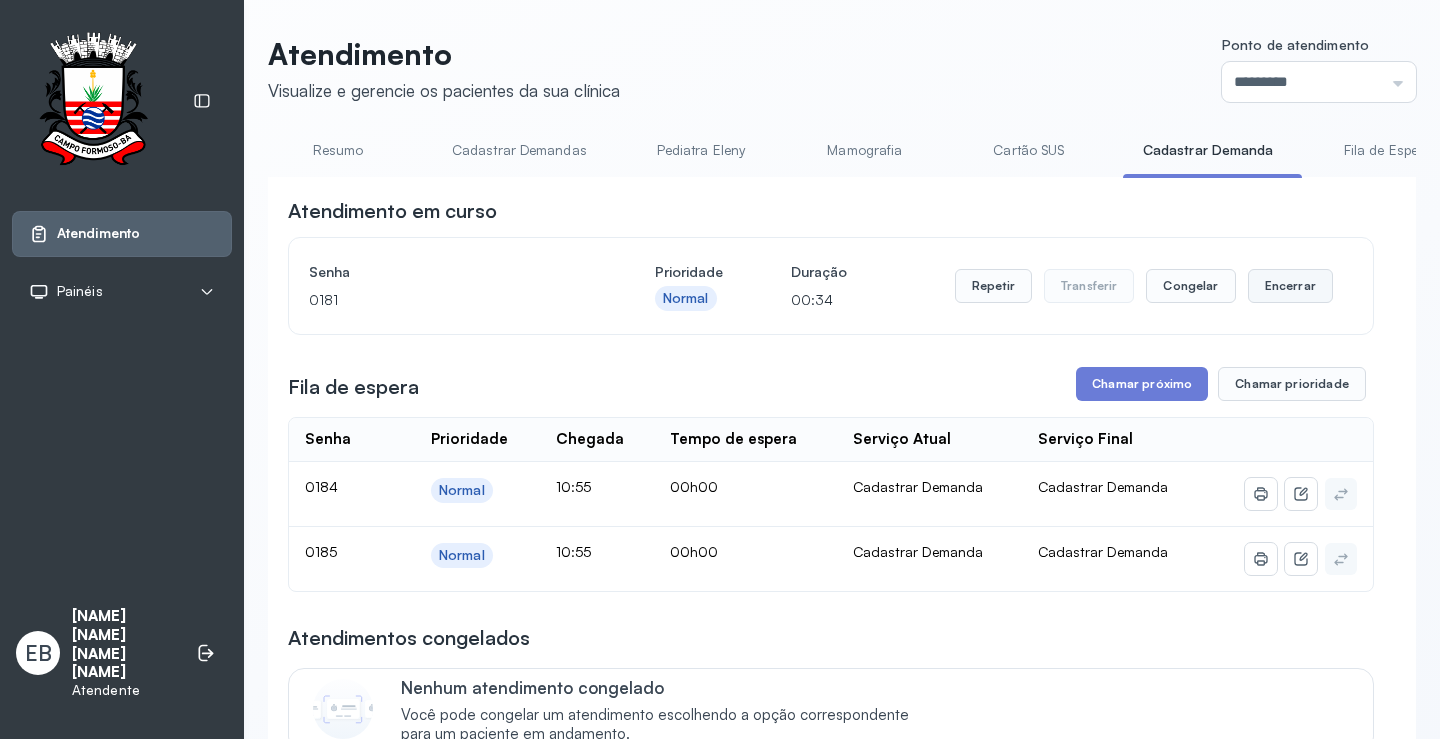 click on "Encerrar" at bounding box center (1290, 286) 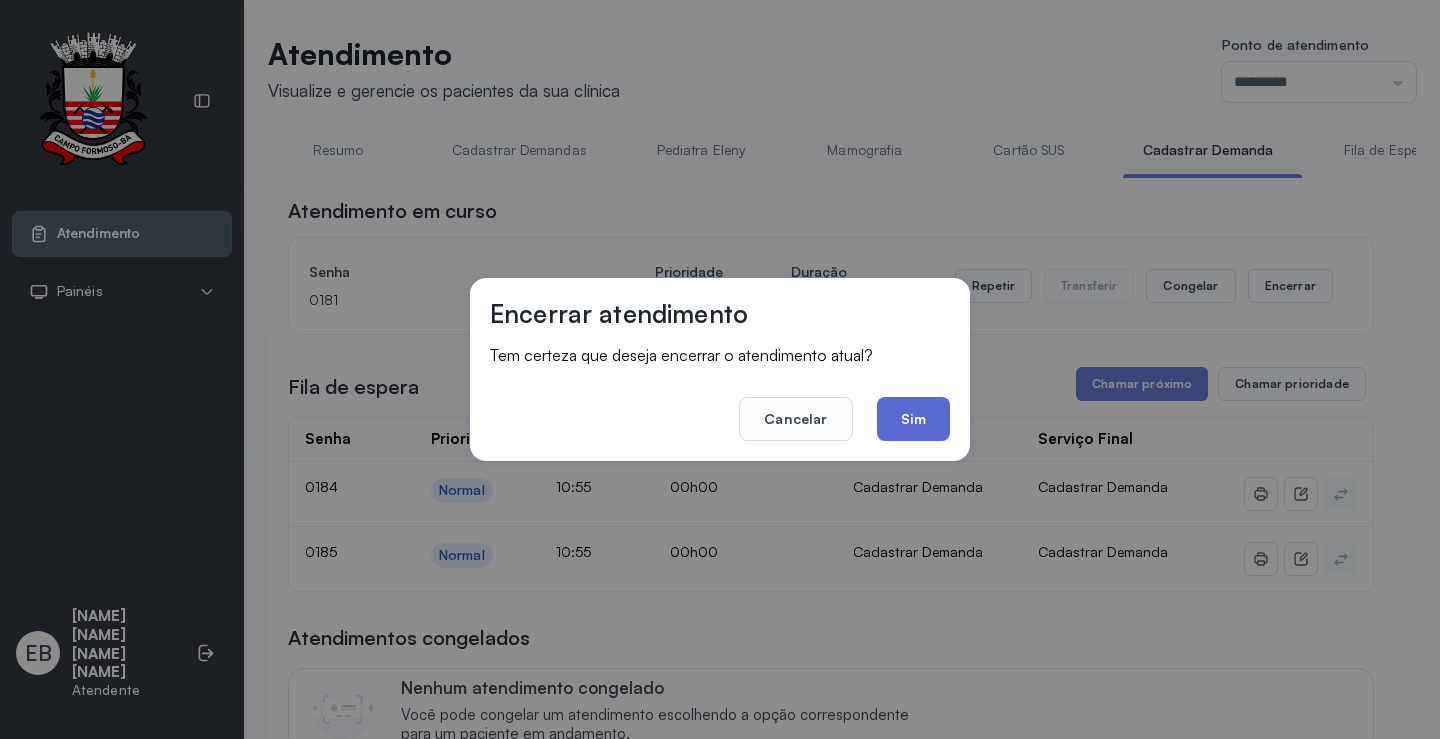 click on "Sim" 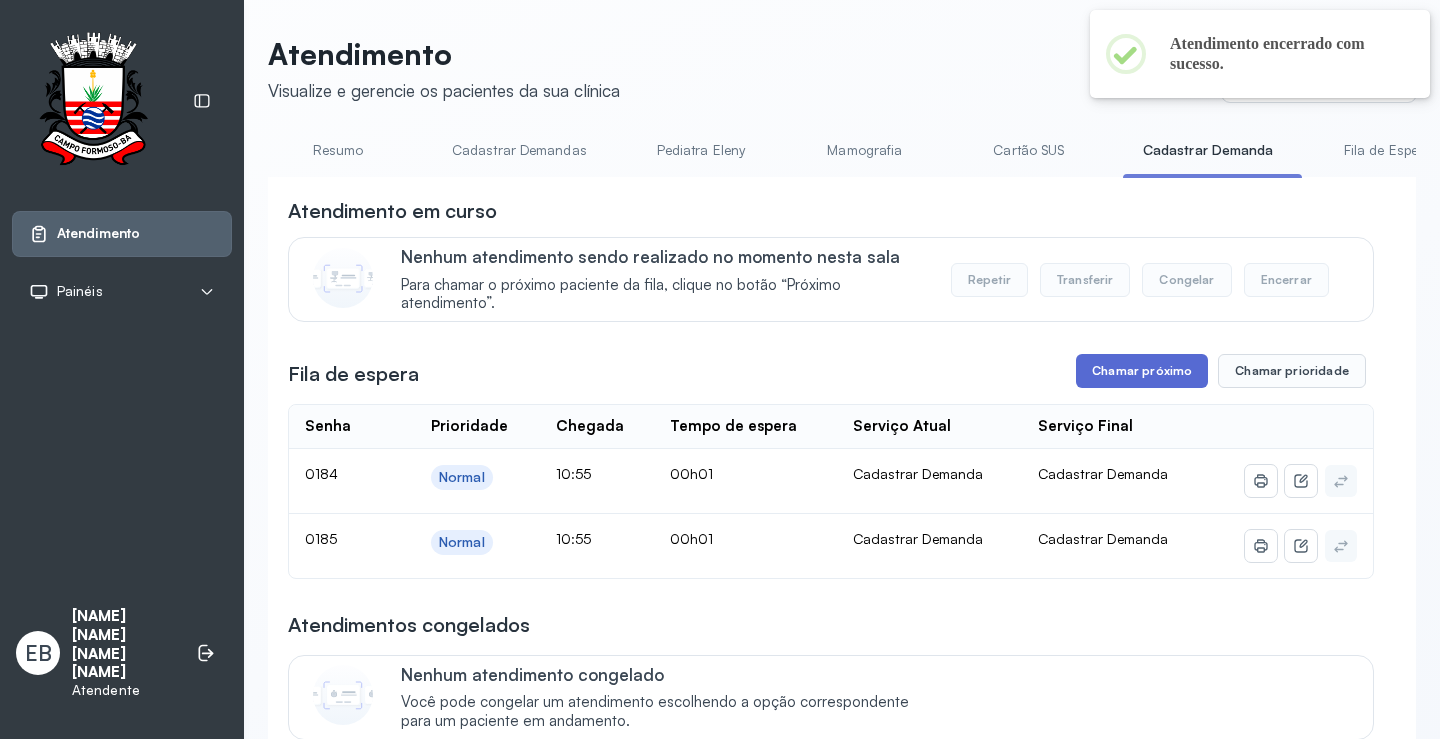 click on "Chamar próximo" at bounding box center (1142, 371) 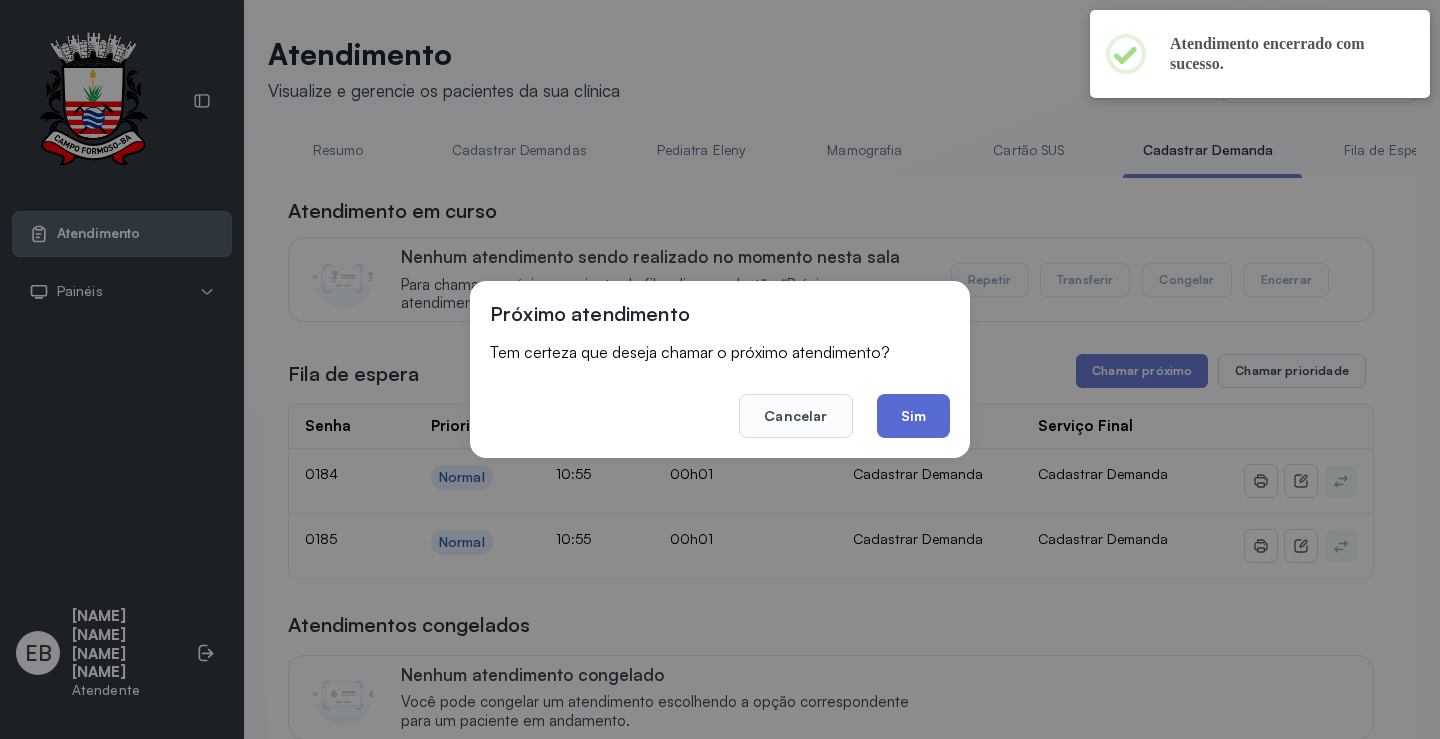click on "Sim" 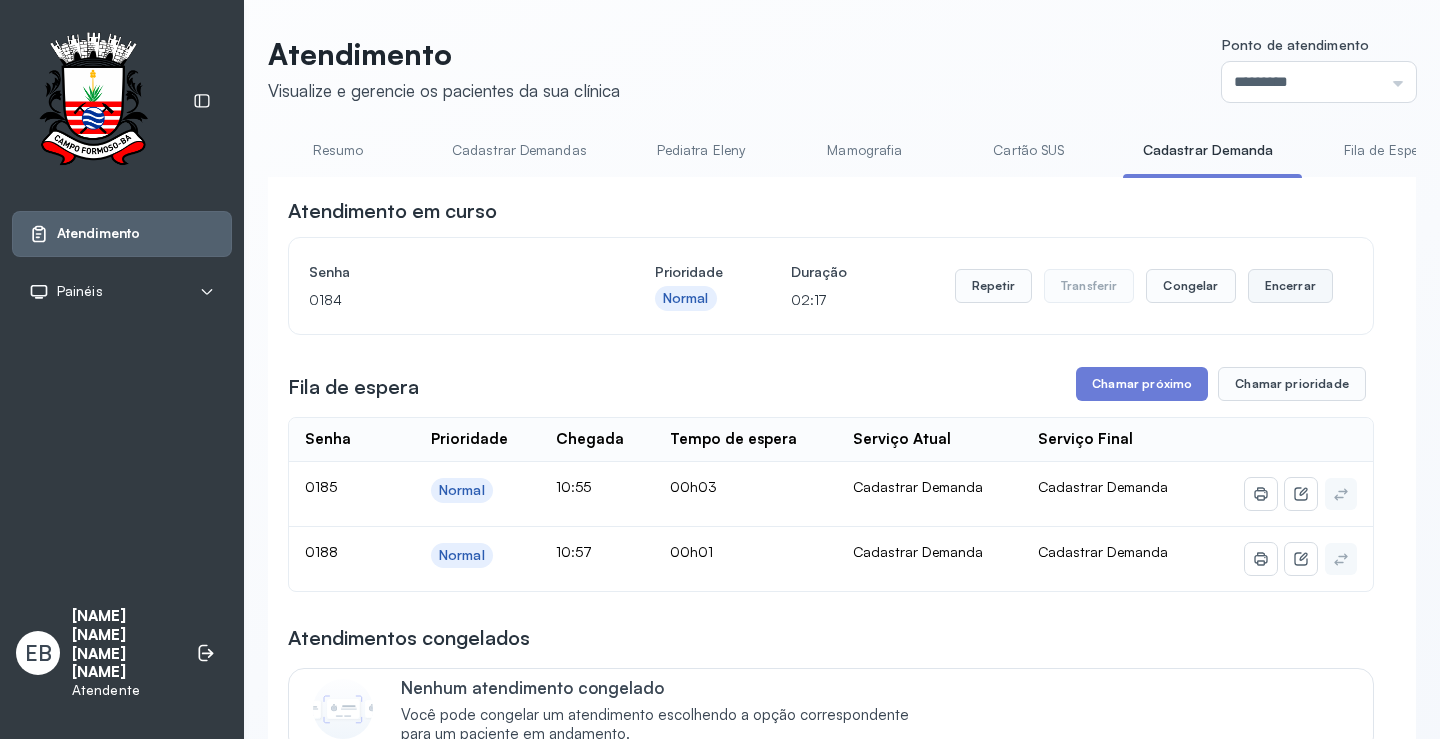 click on "Encerrar" at bounding box center [1290, 286] 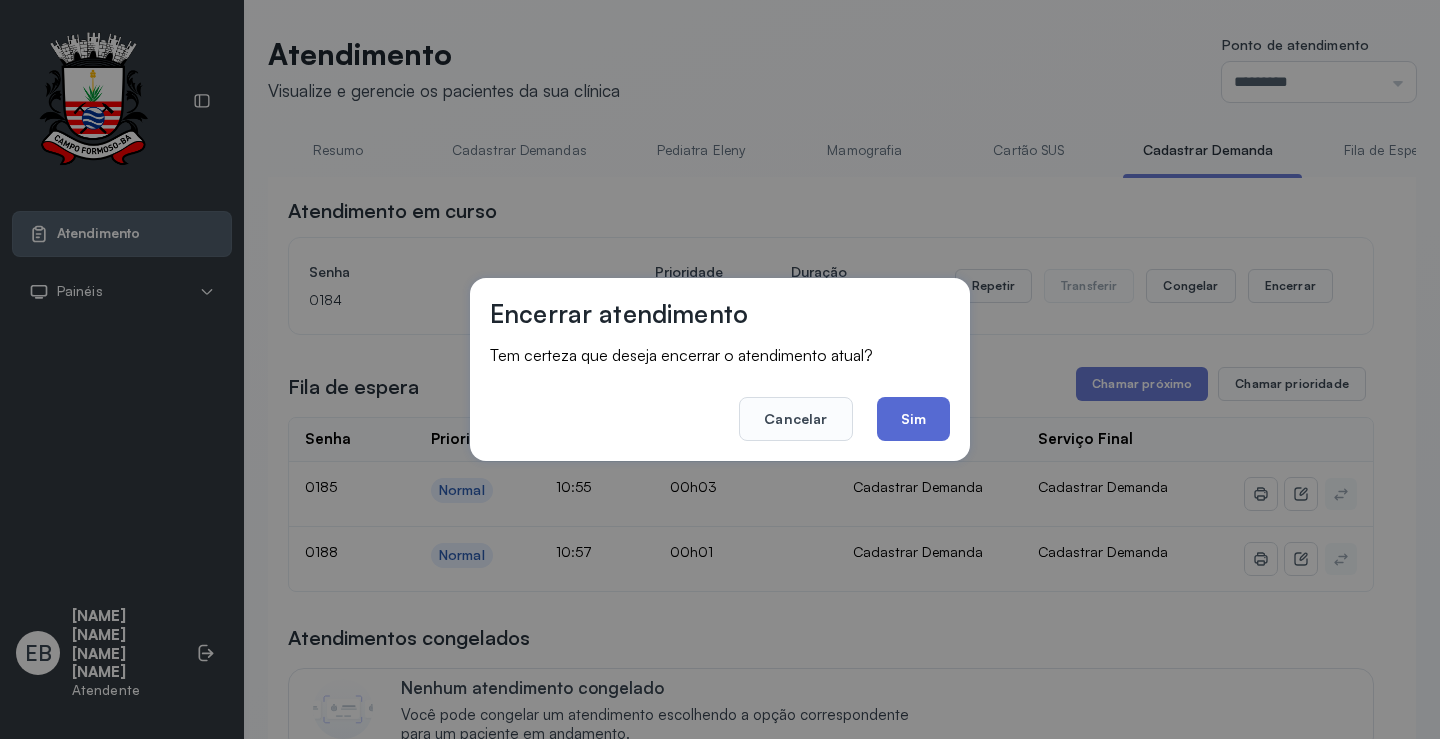 click on "Sim" 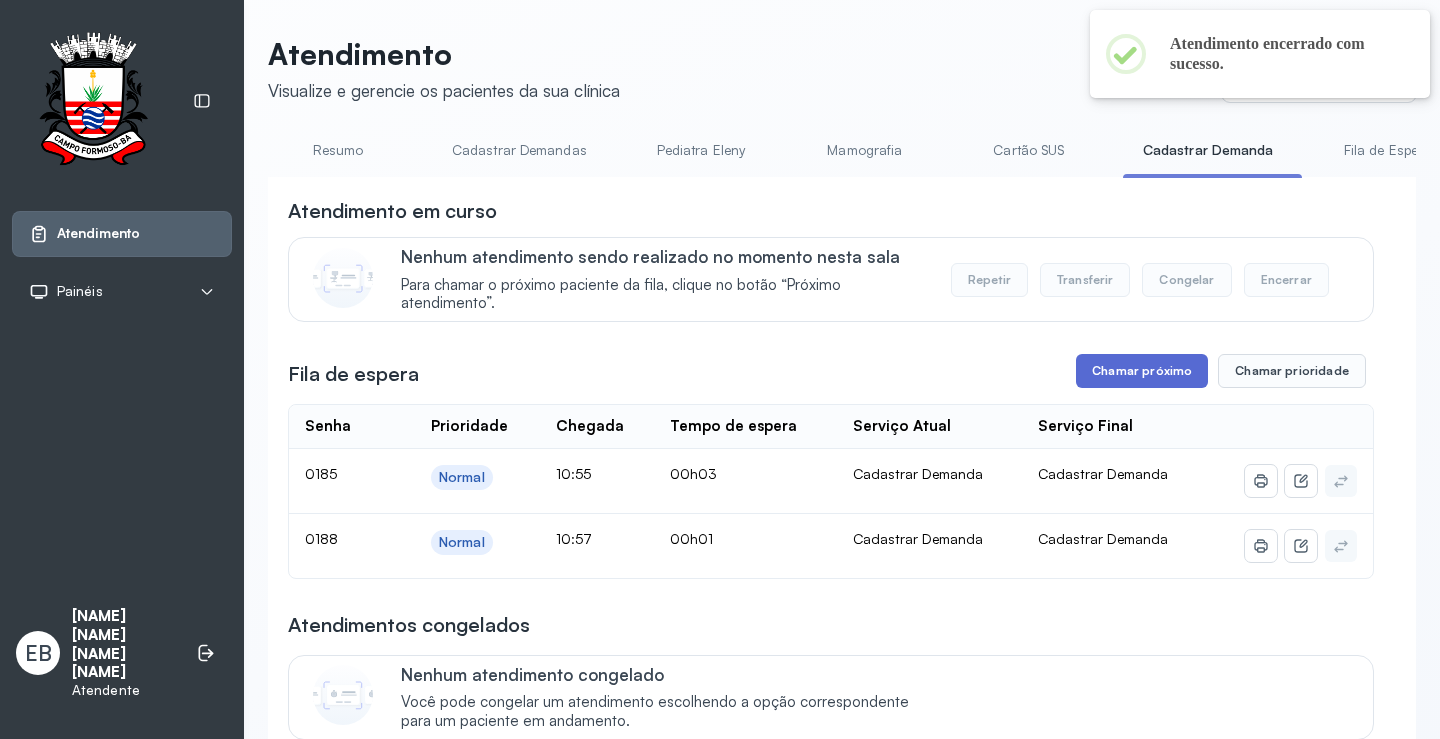 click on "Chamar próximo" at bounding box center [1142, 371] 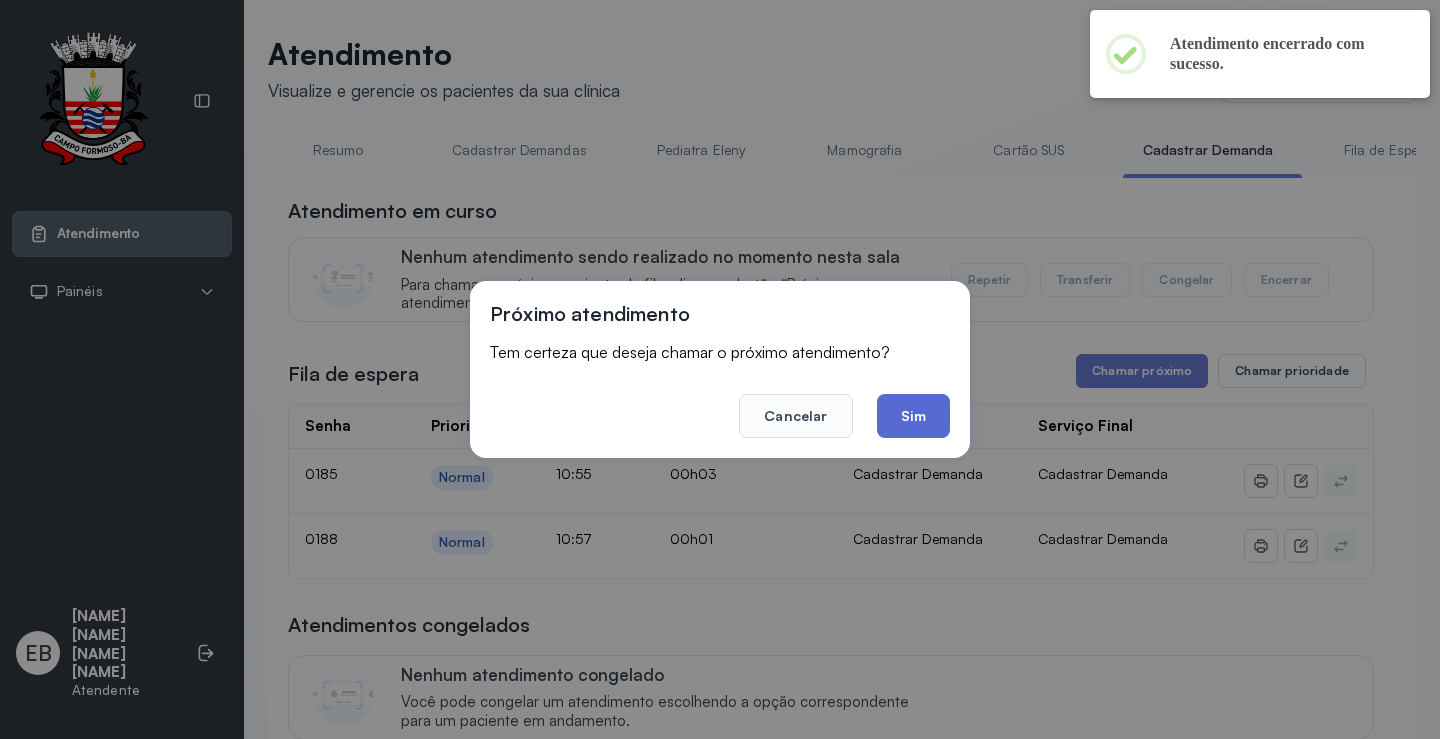click on "Sim" 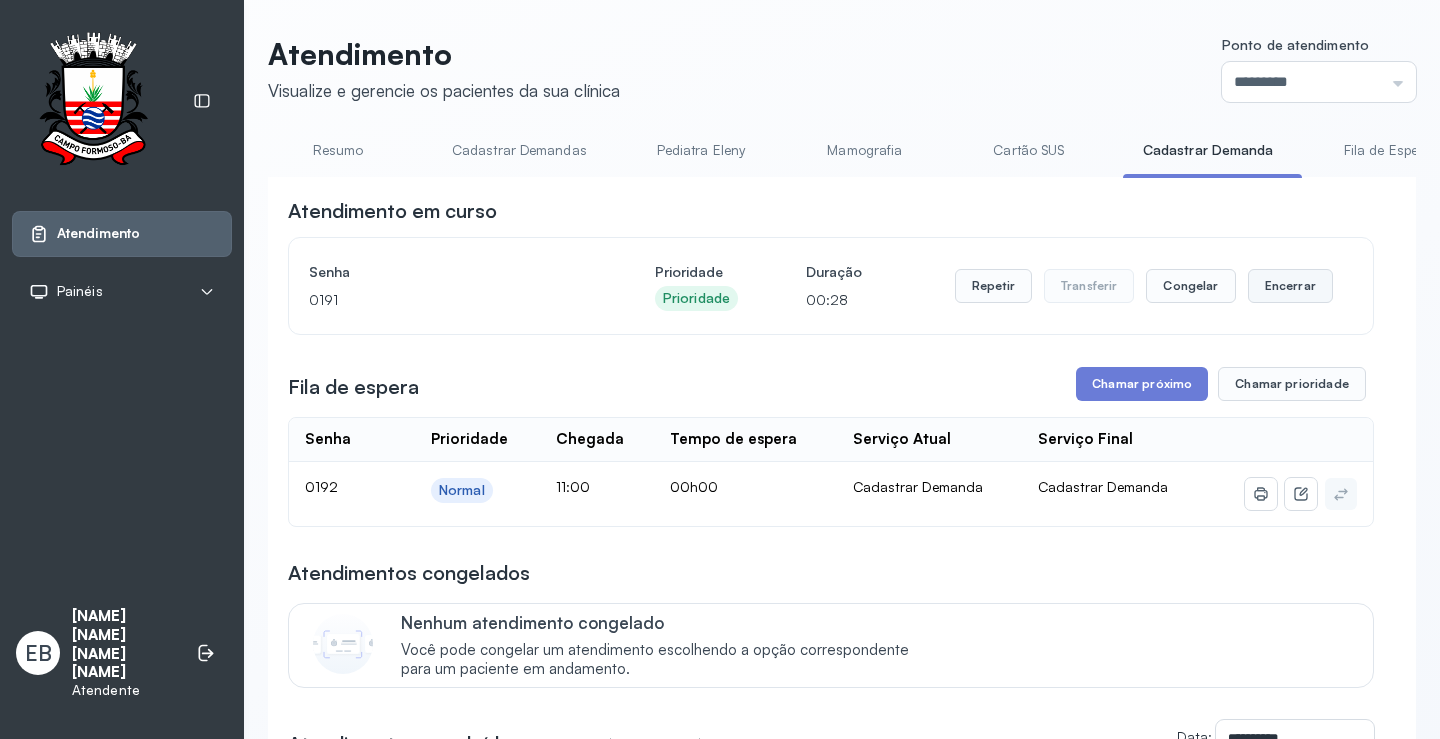 click on "Encerrar" at bounding box center [1290, 286] 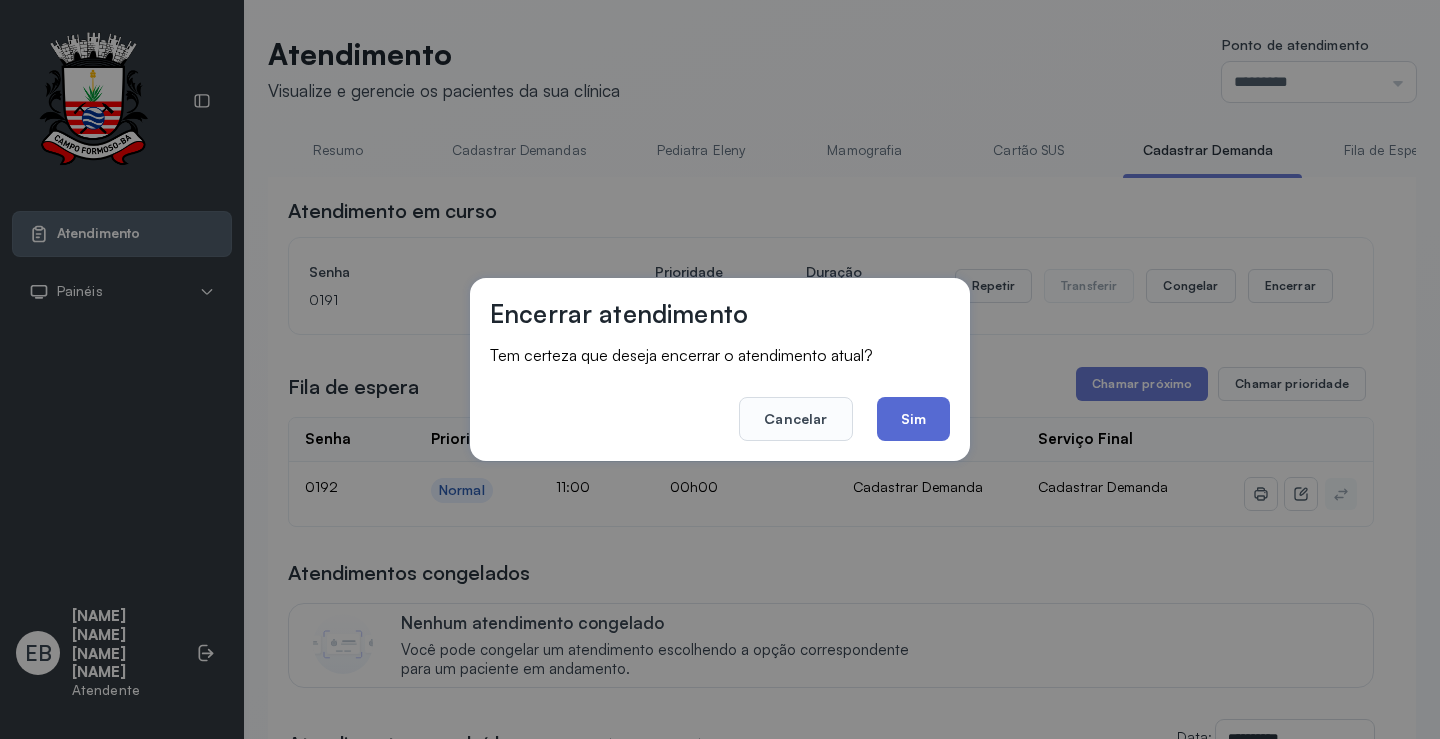 click on "Sim" 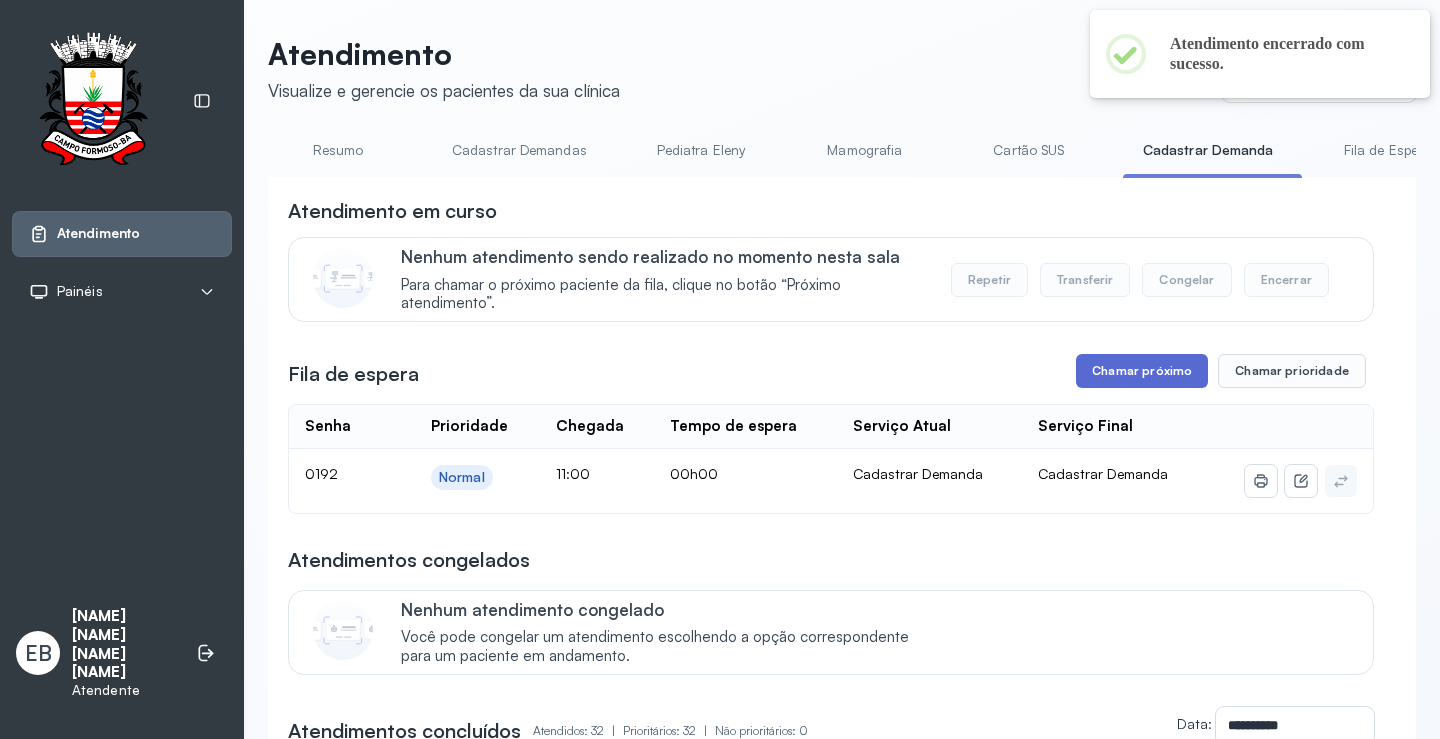 click on "Chamar próximo" at bounding box center [1142, 371] 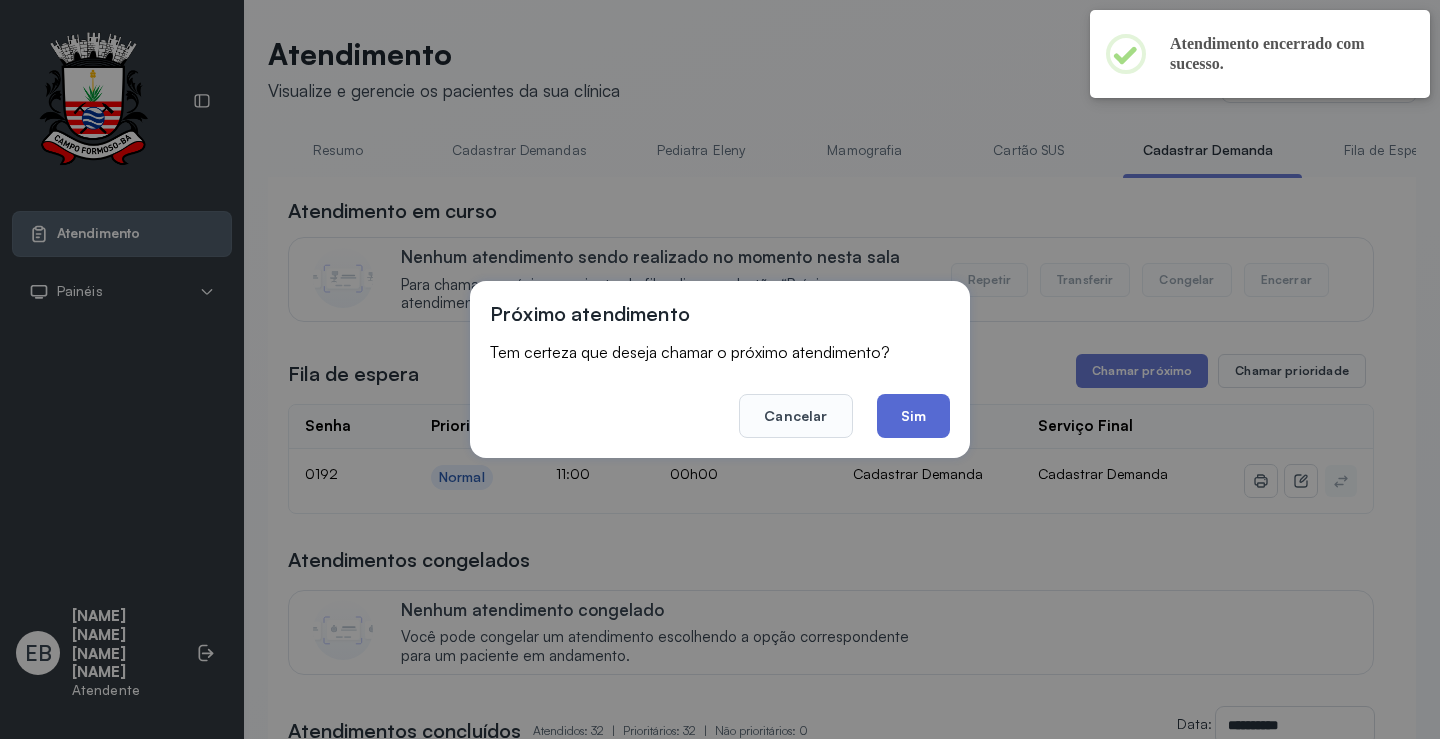 click on "Sim" 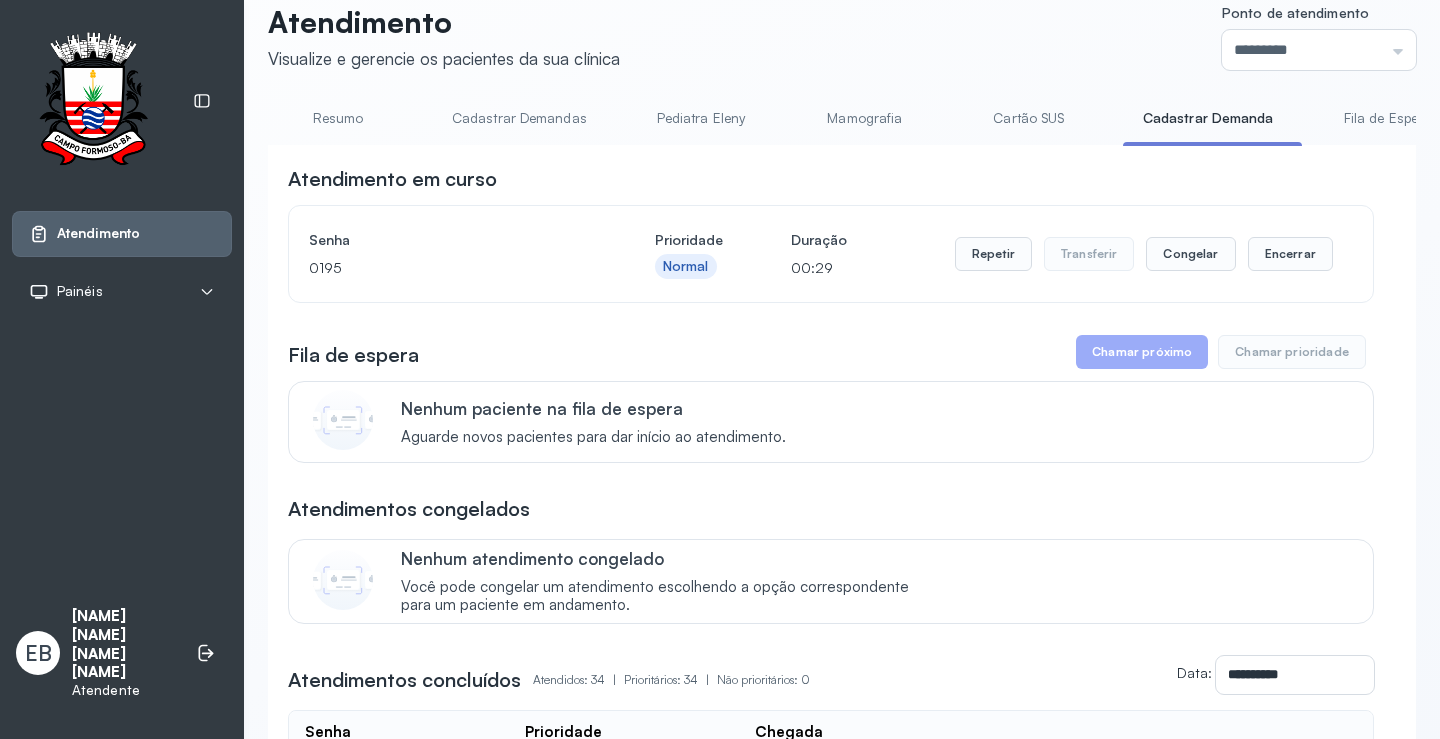 scroll, scrollTop: 0, scrollLeft: 0, axis: both 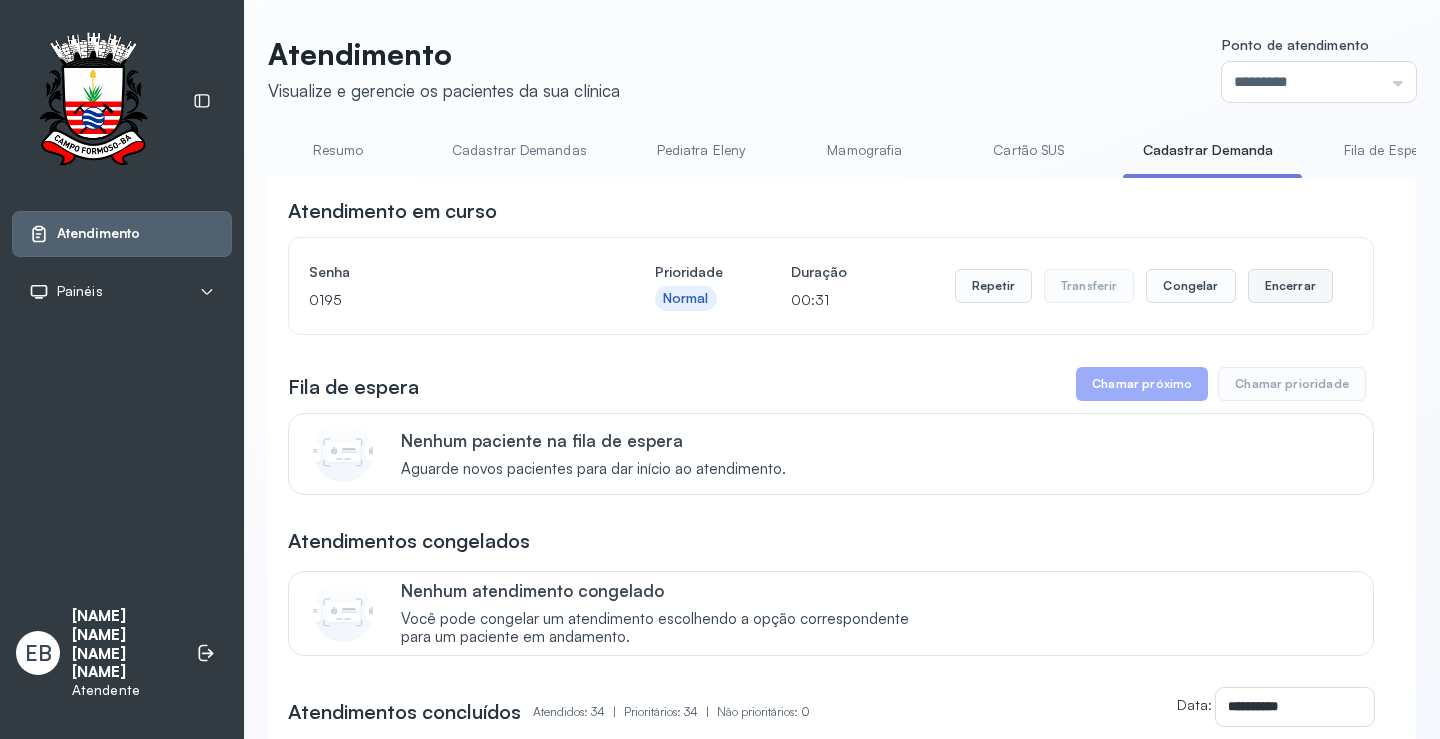 click on "Encerrar" at bounding box center [1290, 286] 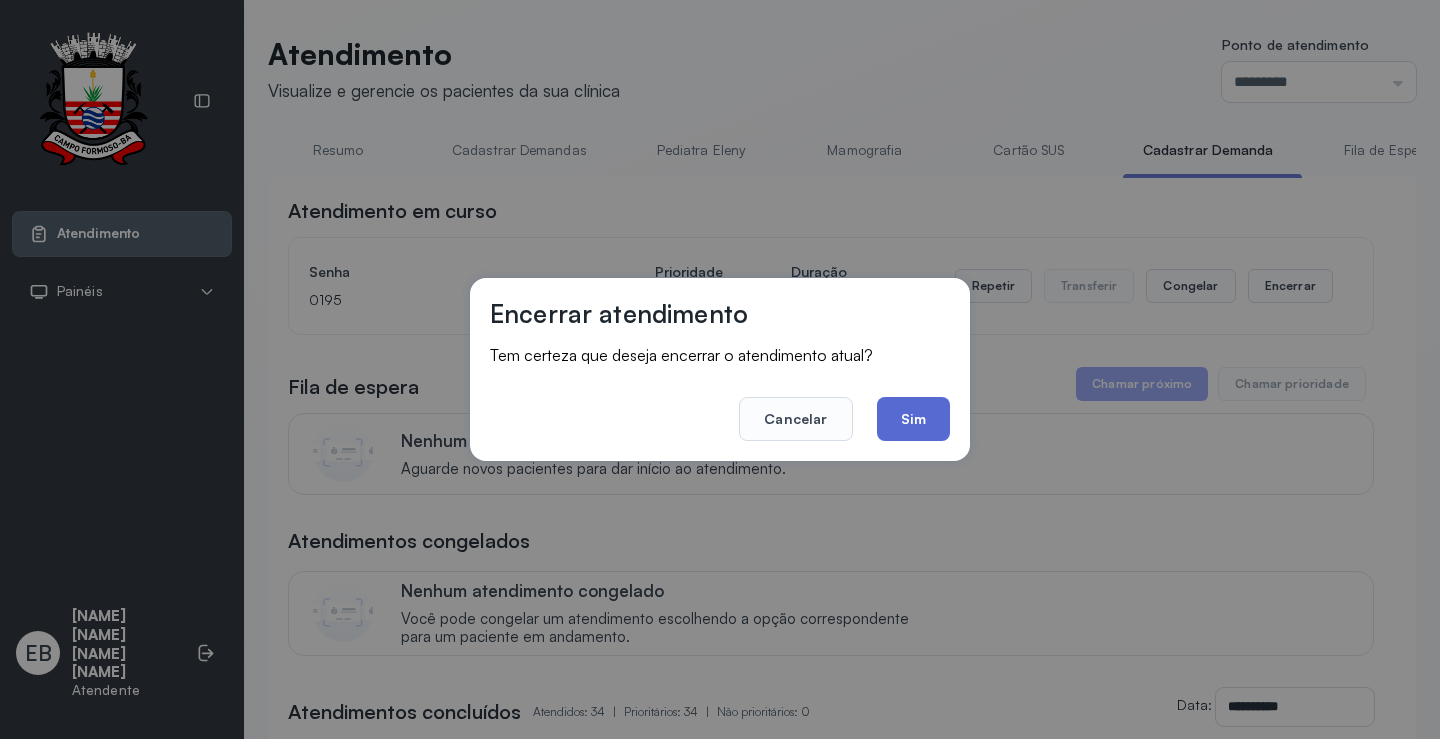 click on "Sim" 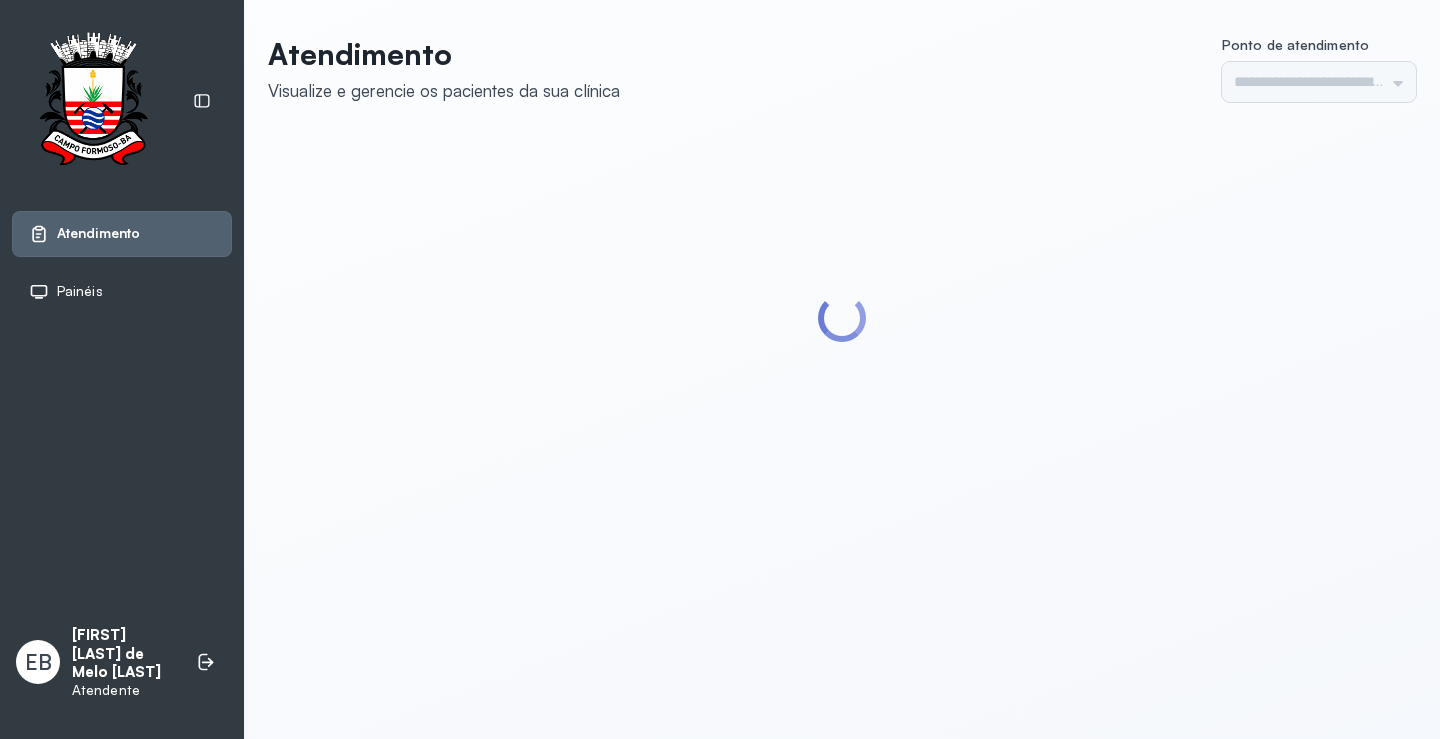 scroll, scrollTop: 0, scrollLeft: 0, axis: both 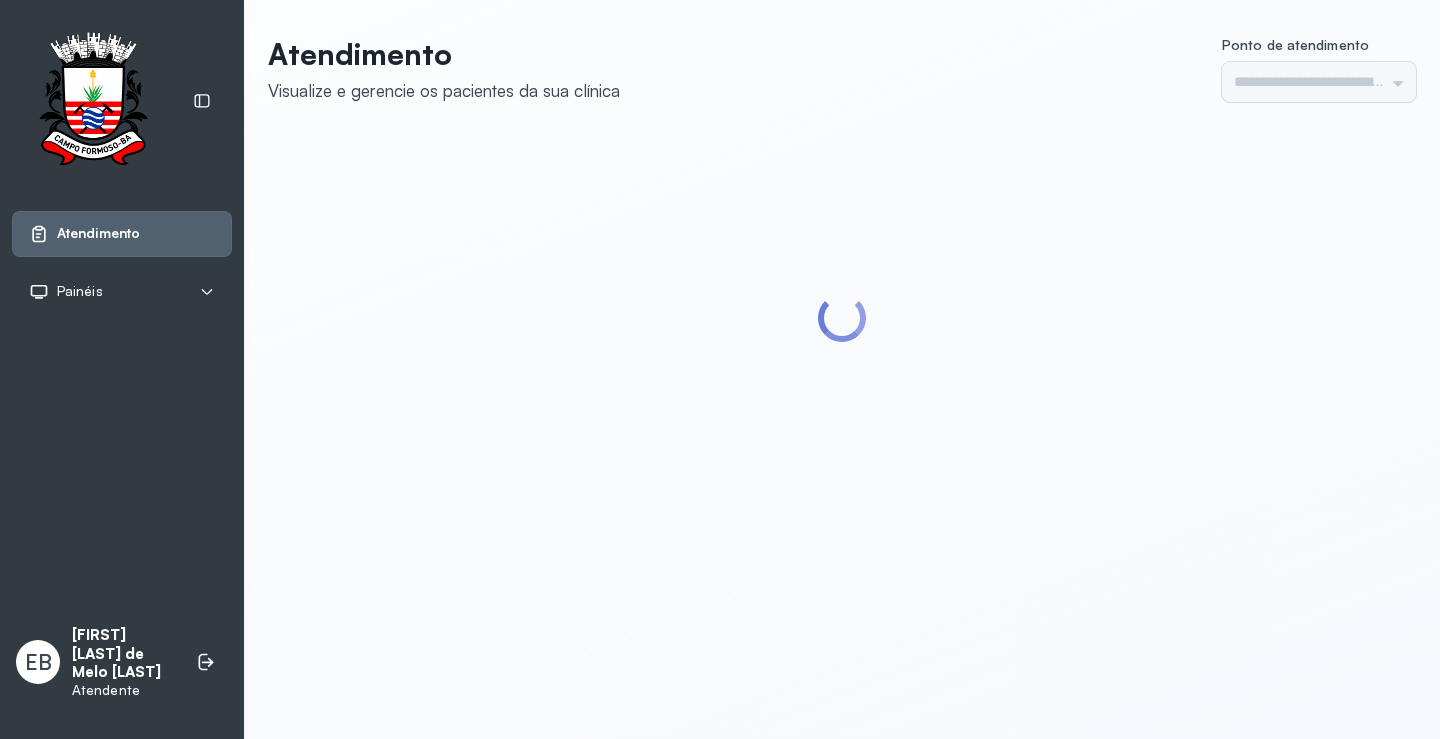 type on "*********" 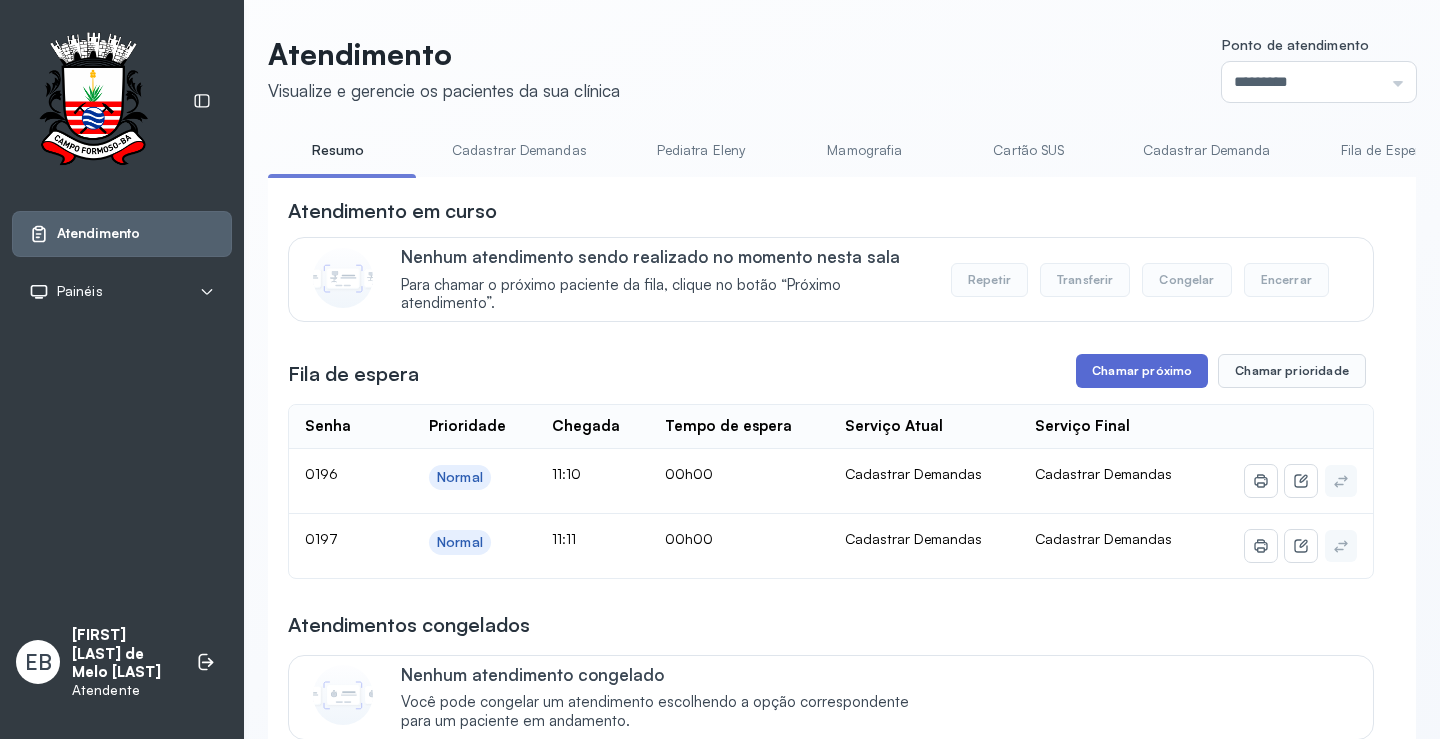 click on "Chamar próximo" at bounding box center [1142, 371] 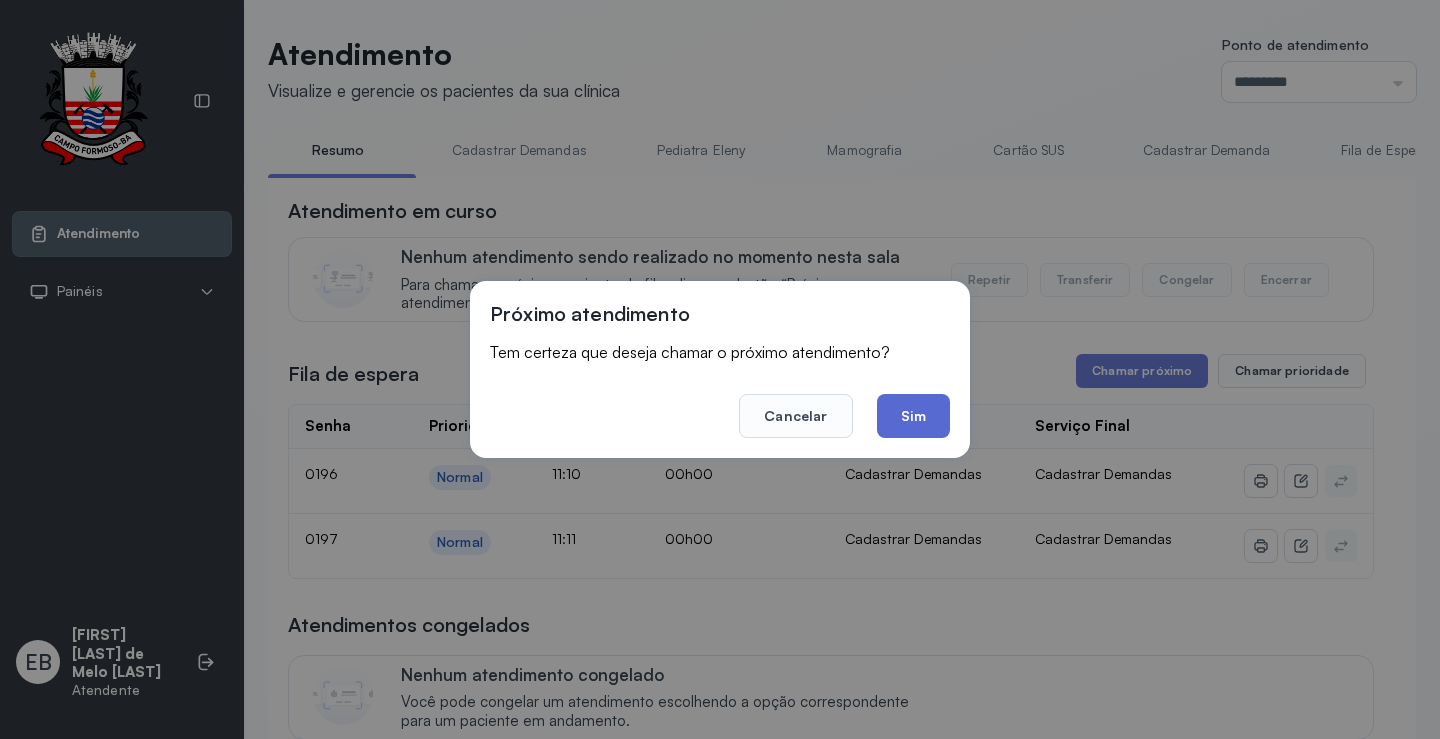 click on "Sim" 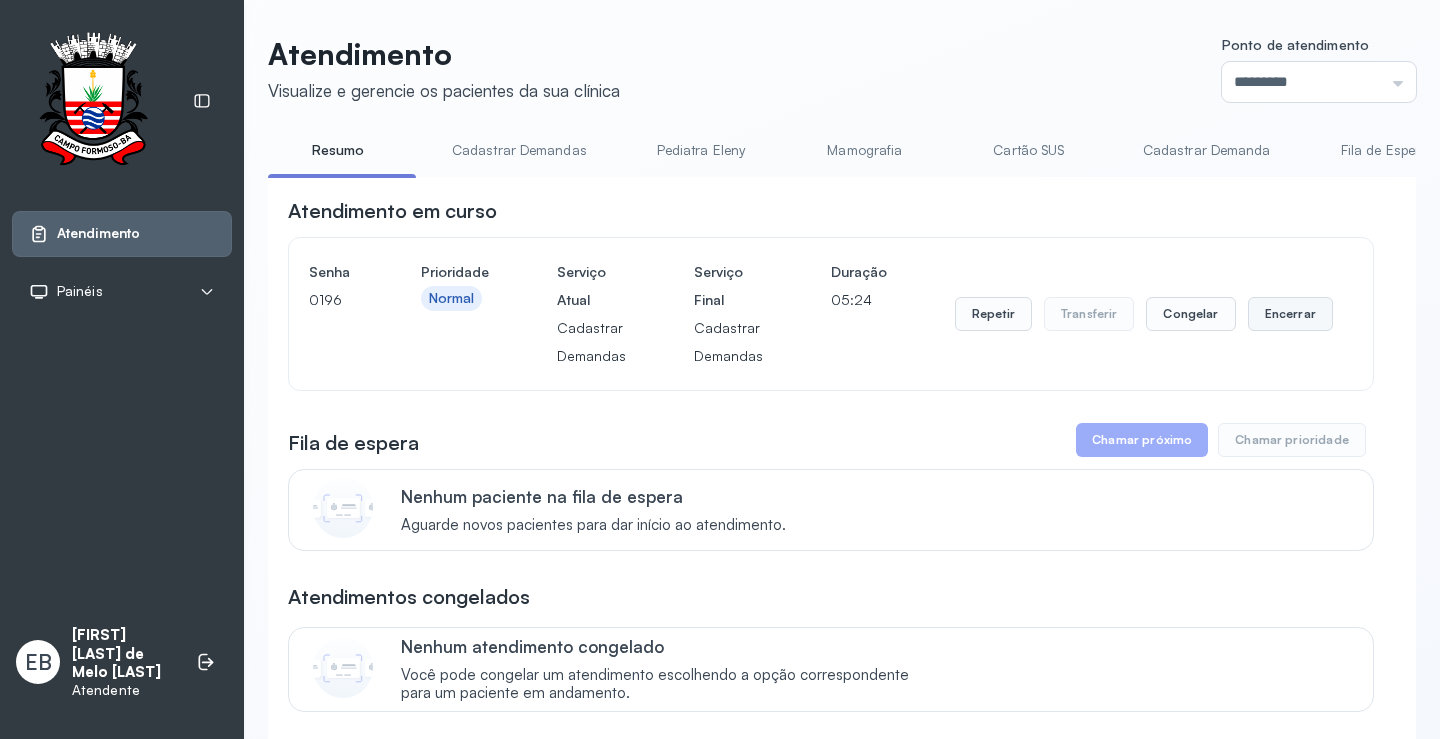 click on "Encerrar" at bounding box center (1290, 314) 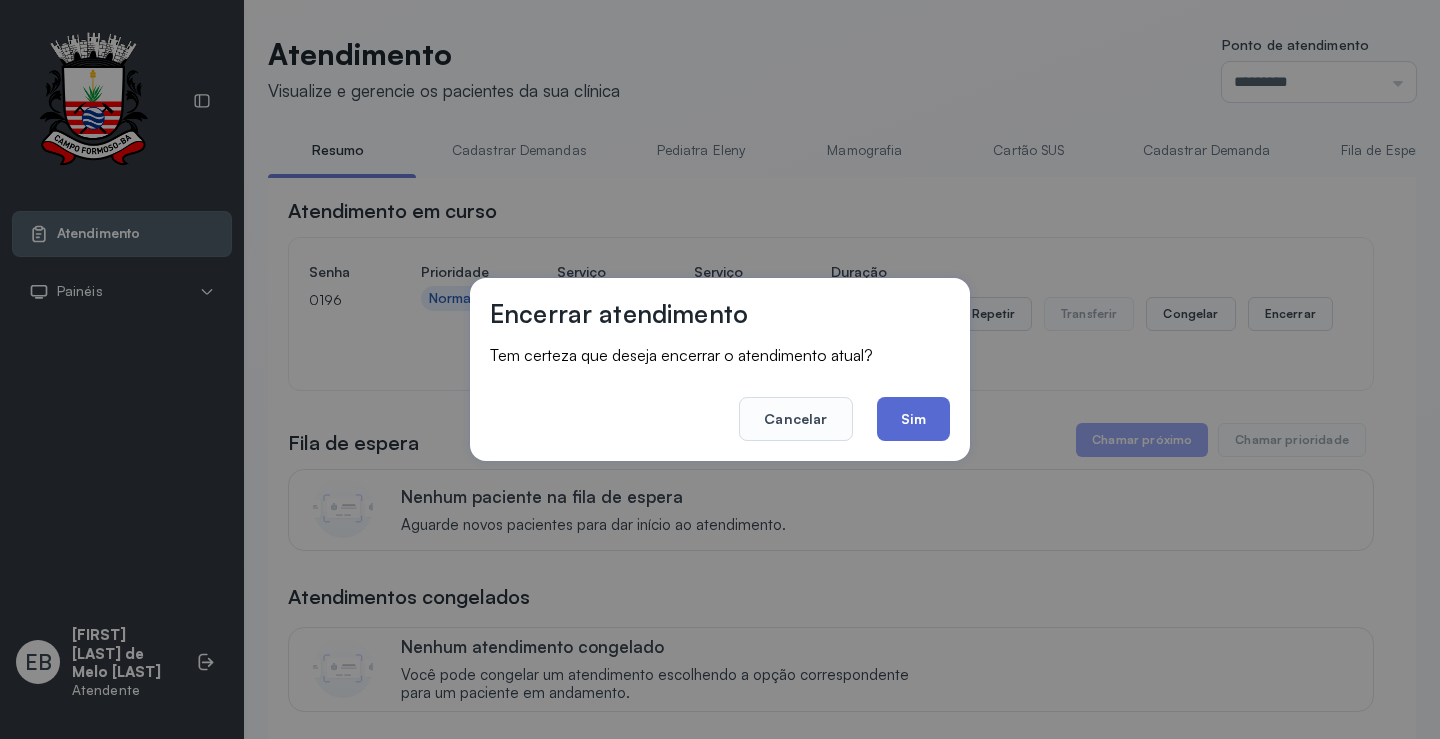 click on "Sim" 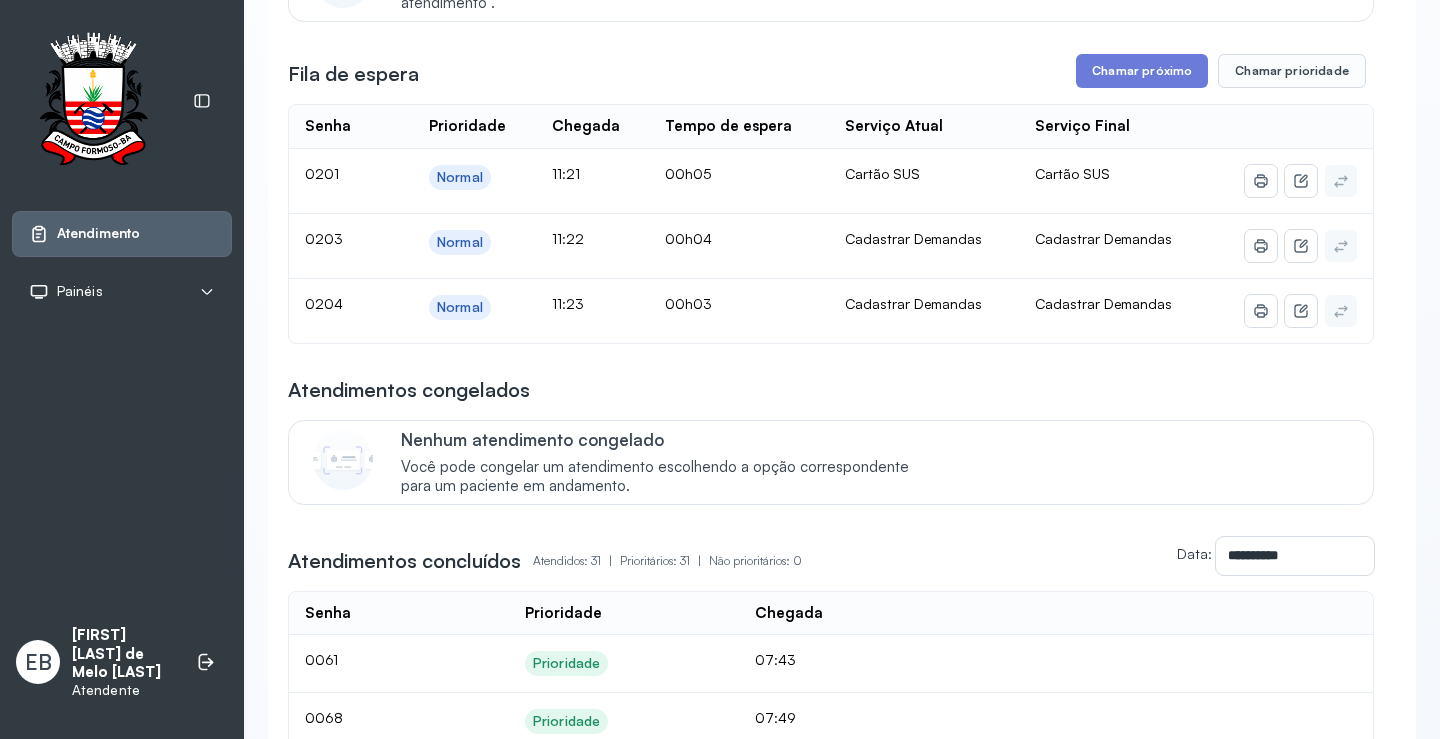 scroll, scrollTop: 0, scrollLeft: 0, axis: both 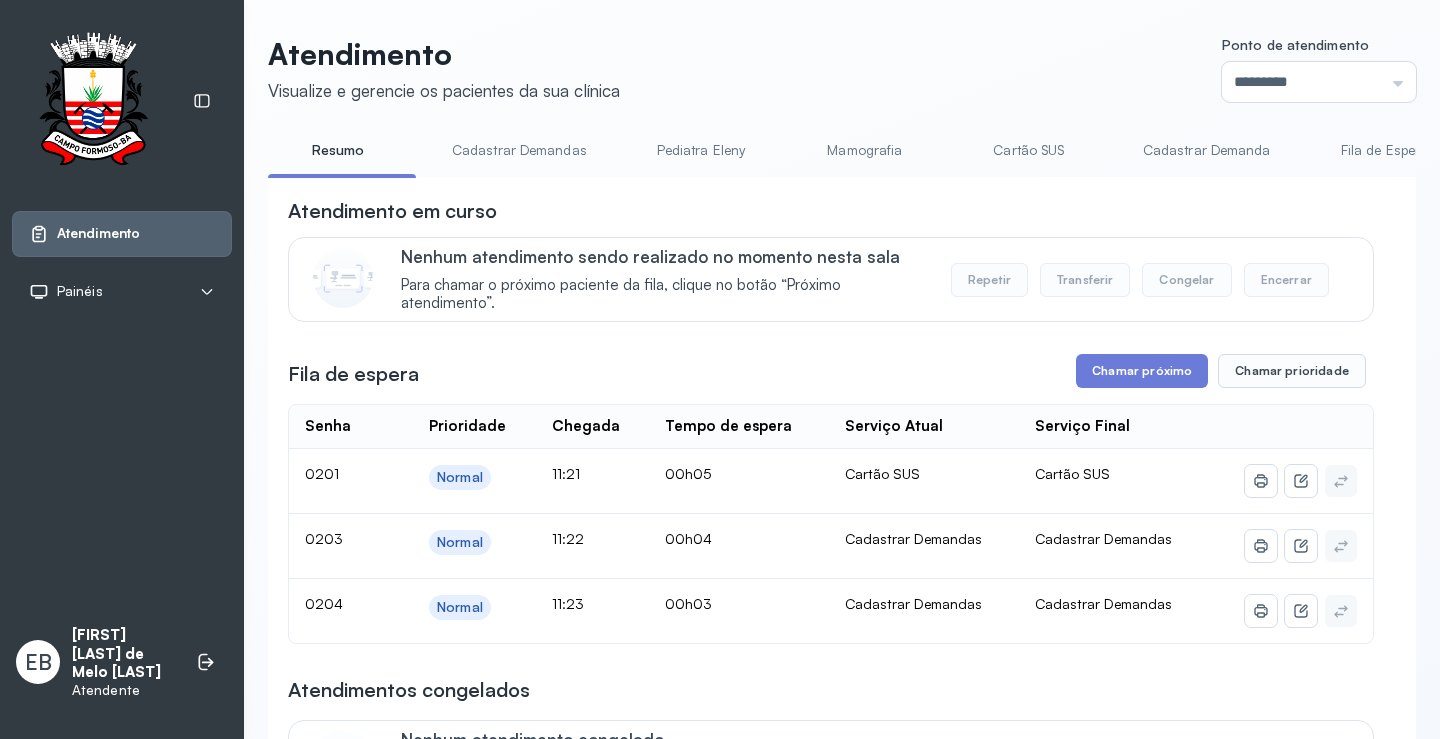 click on "Cadastrar Demandas" at bounding box center (519, 150) 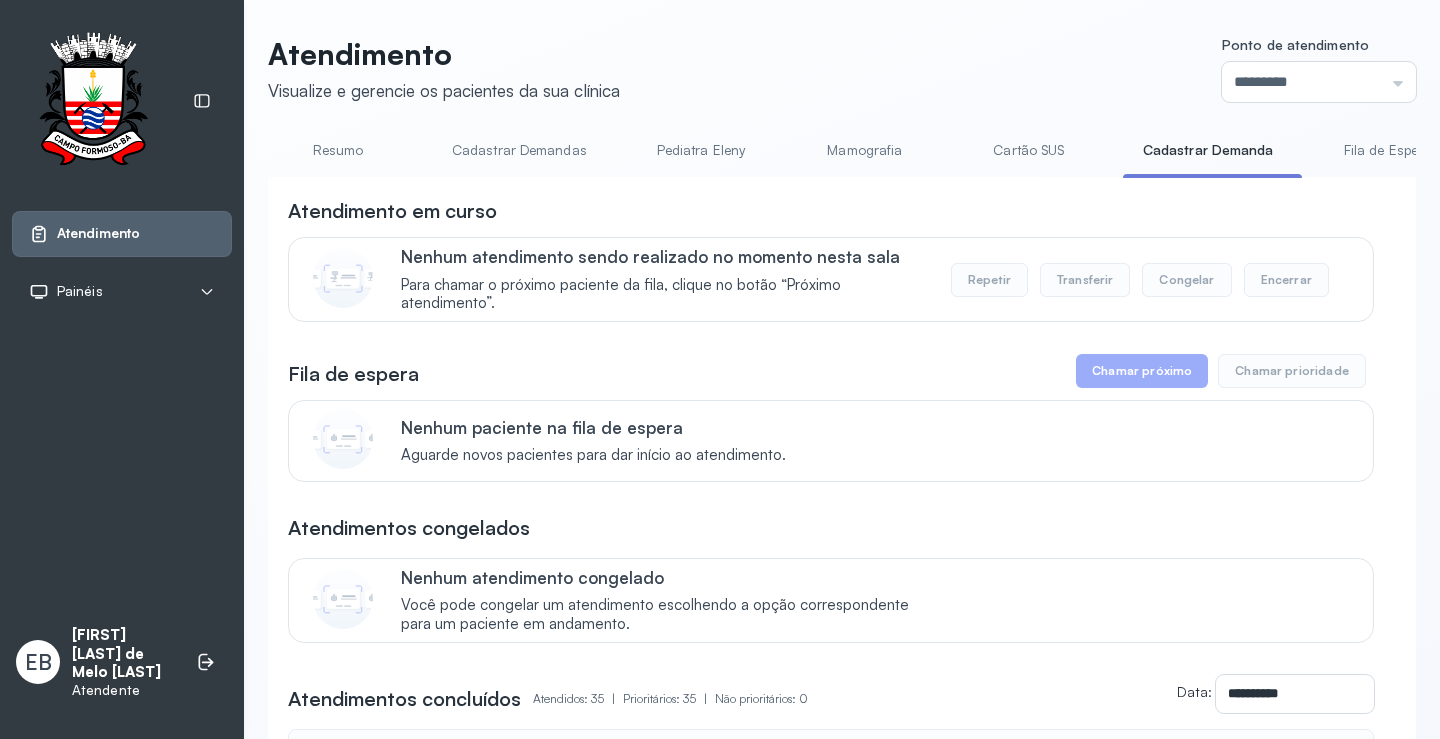 click on "Cadastrar Demandas" at bounding box center [519, 150] 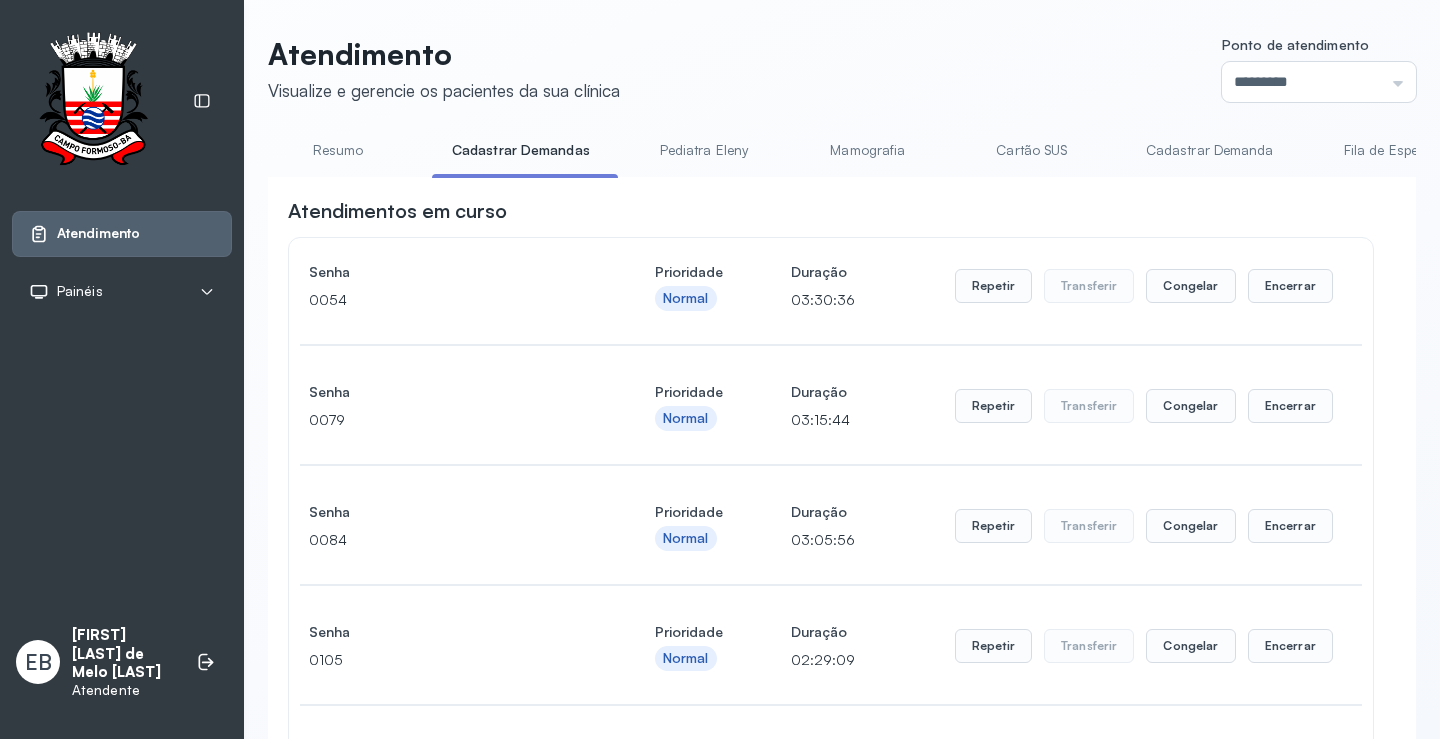 click on "Resumo" at bounding box center [338, 150] 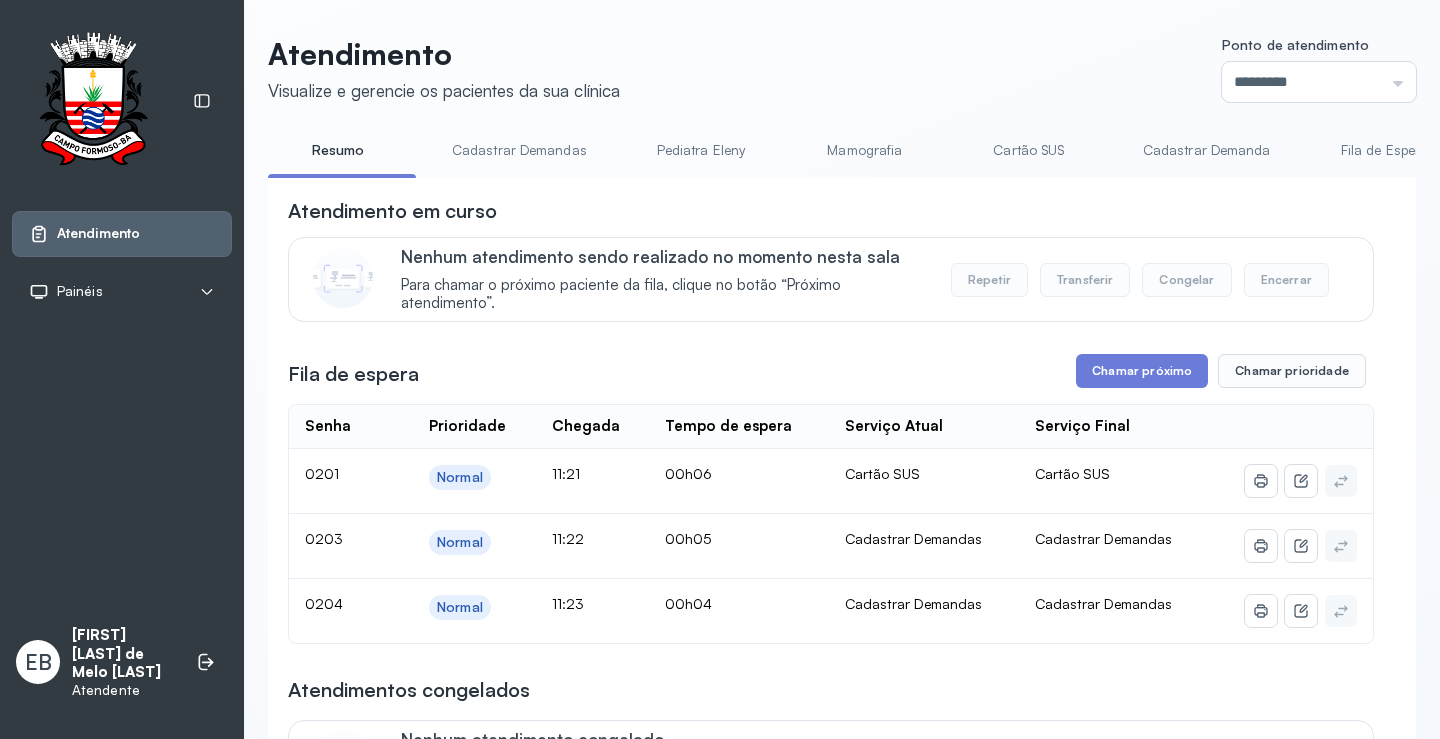 click on "Cadastrar Demandas" at bounding box center [519, 150] 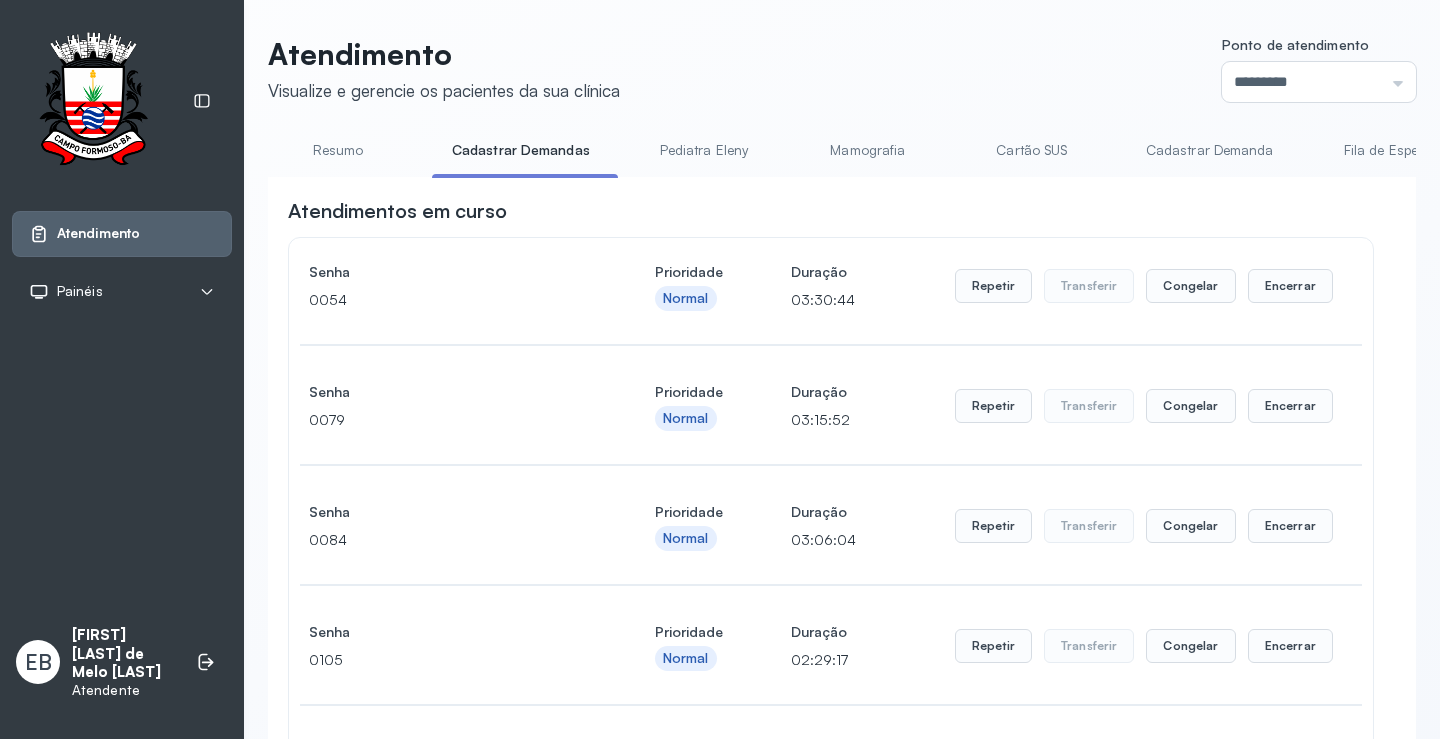 click on "Cadastrar Demanda" at bounding box center [1210, 150] 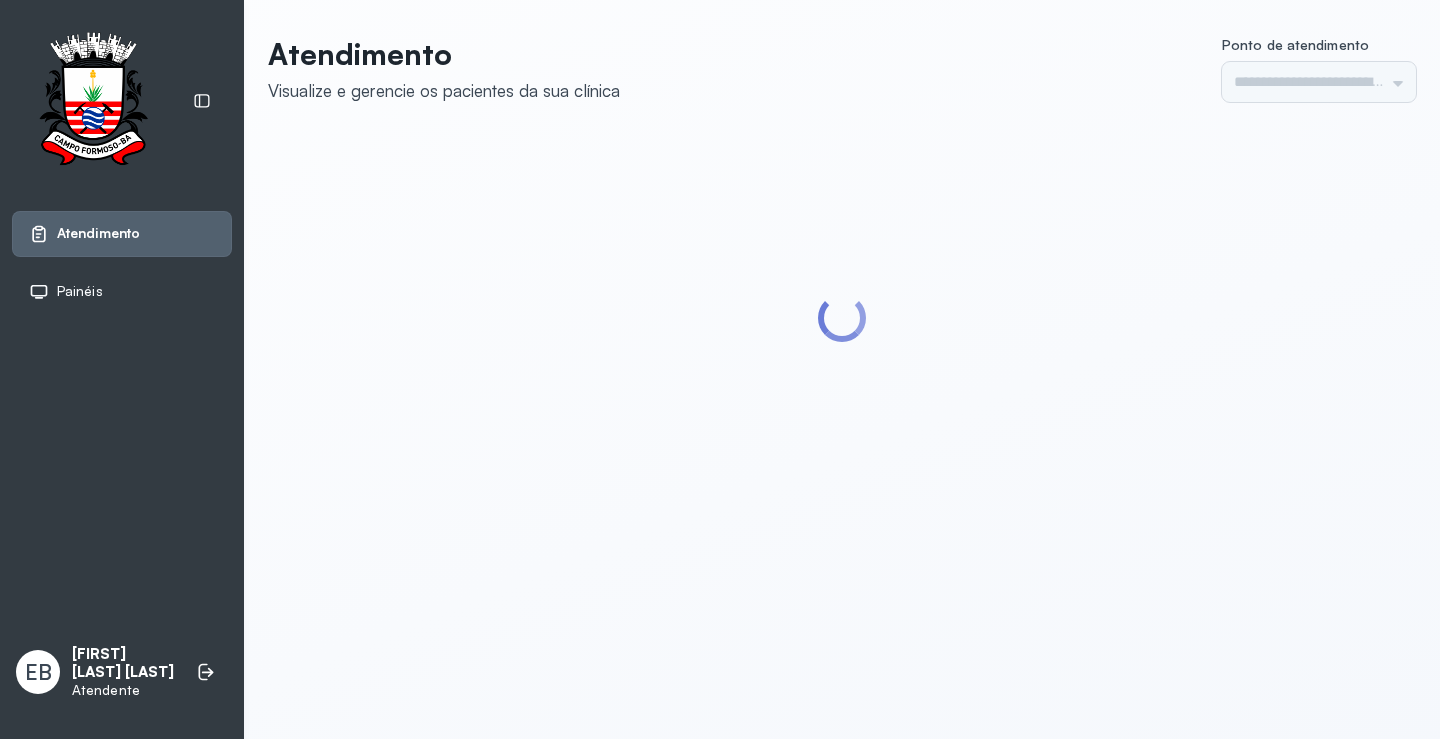 scroll, scrollTop: 0, scrollLeft: 0, axis: both 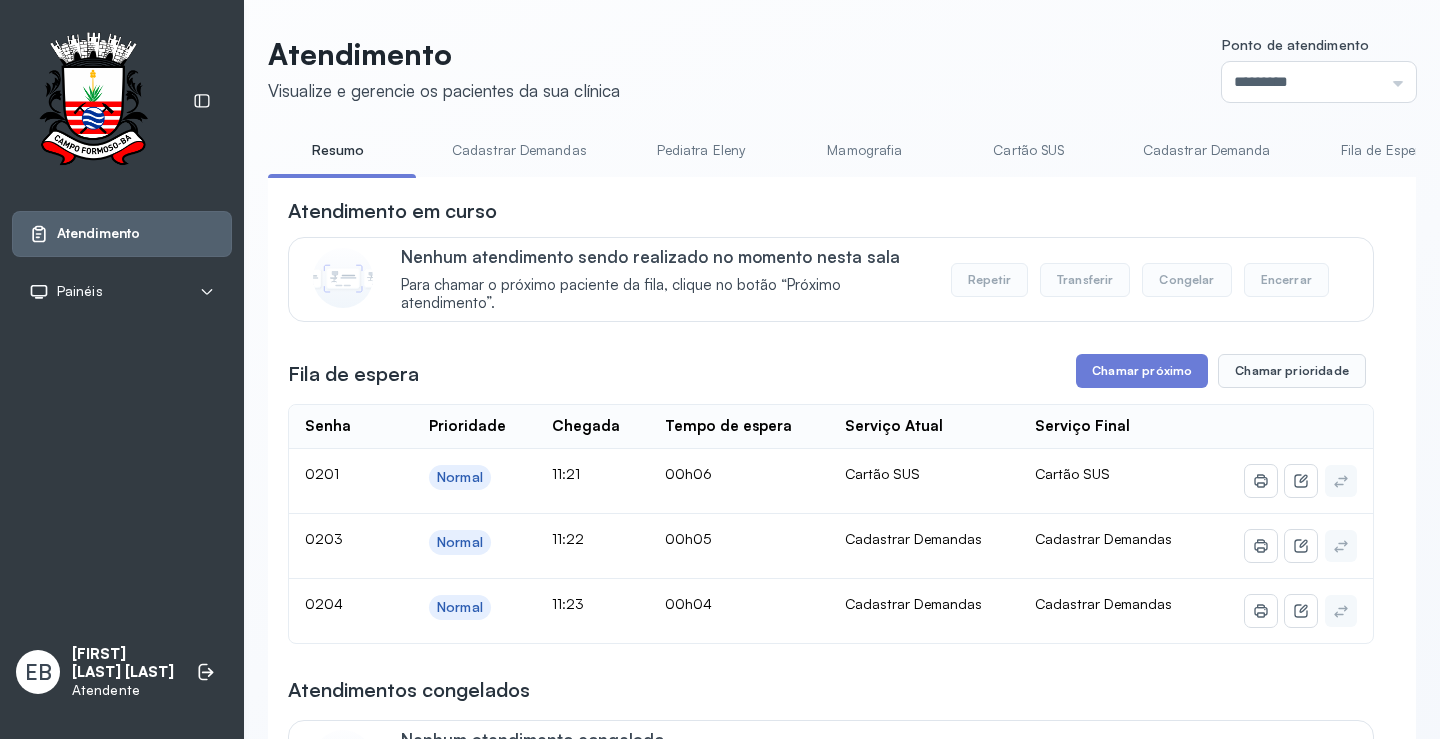click on "Cadastrar Demandas" at bounding box center [519, 150] 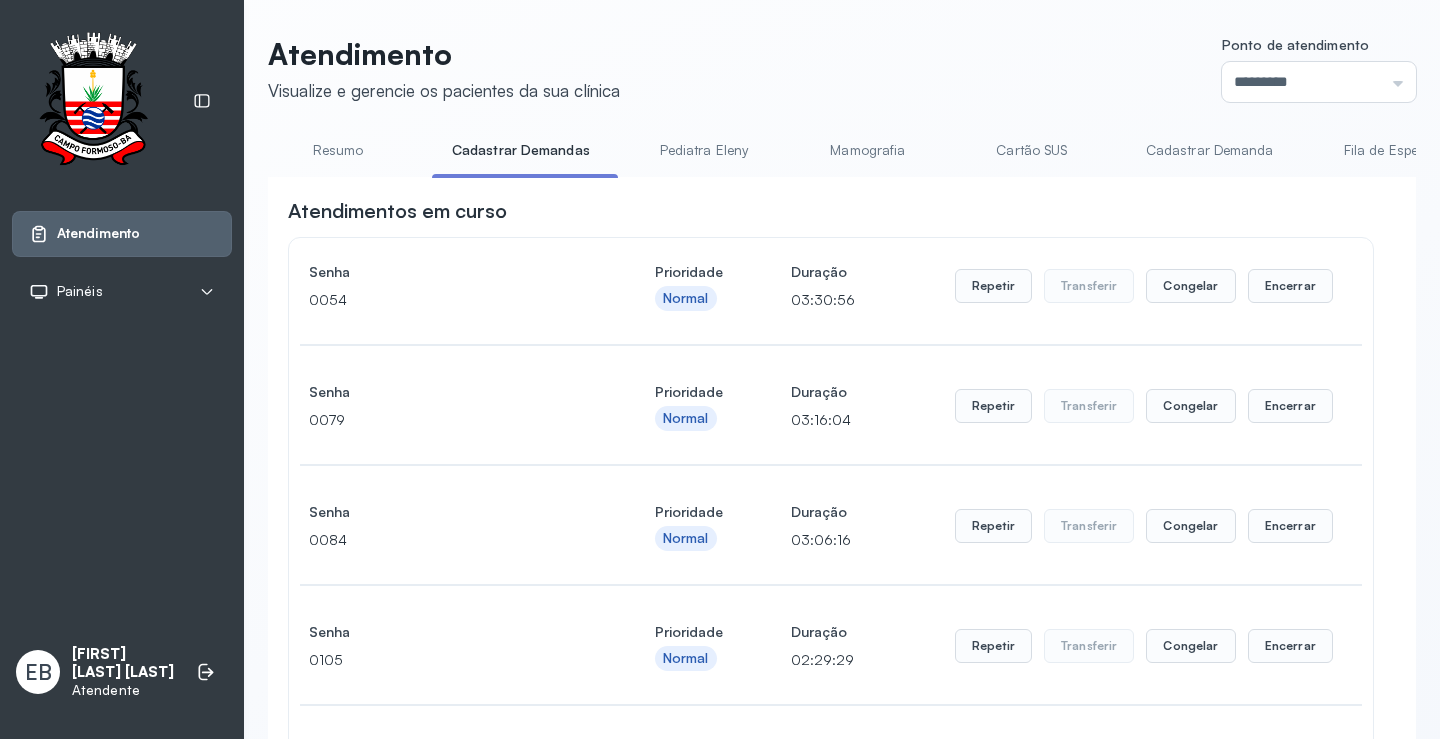 click on "Cadastrar Demanda" at bounding box center (1210, 150) 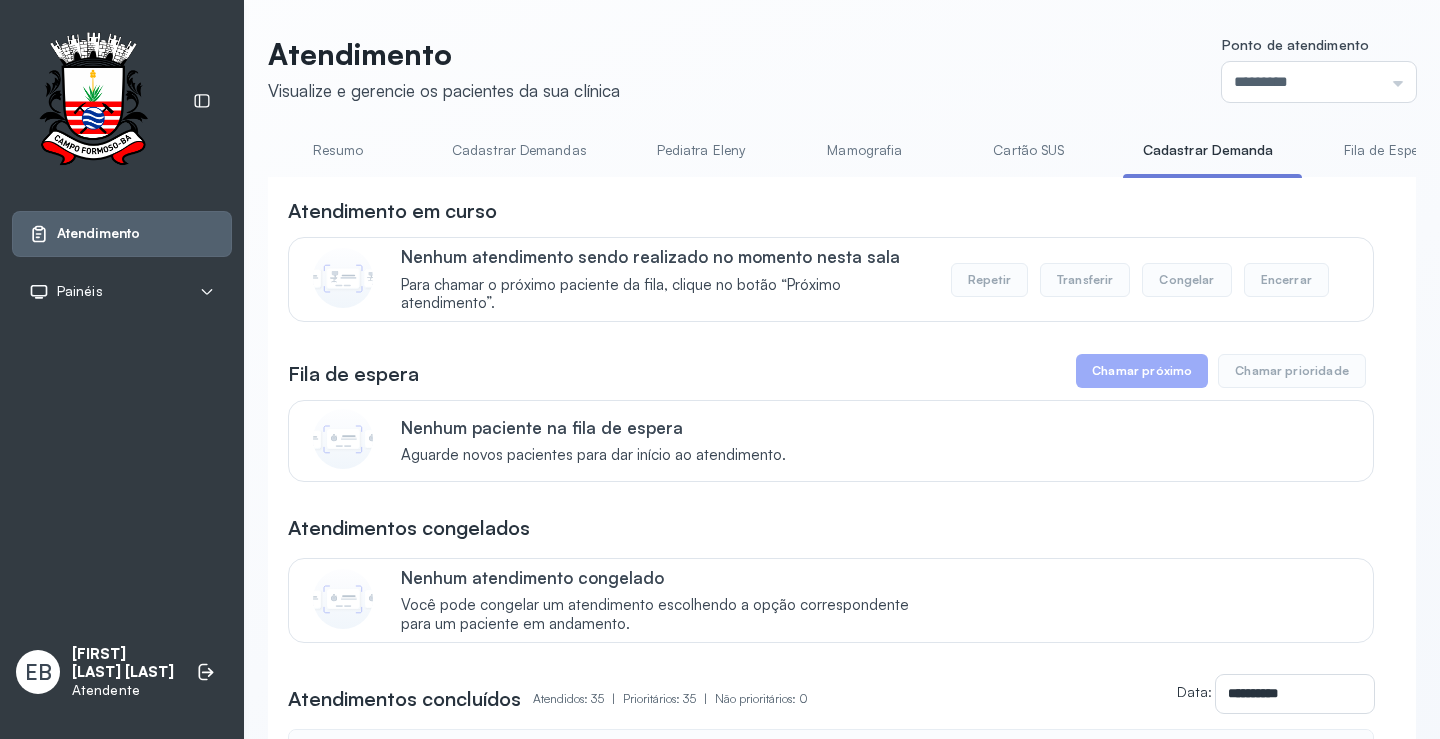 click on "Resumo" at bounding box center [338, 150] 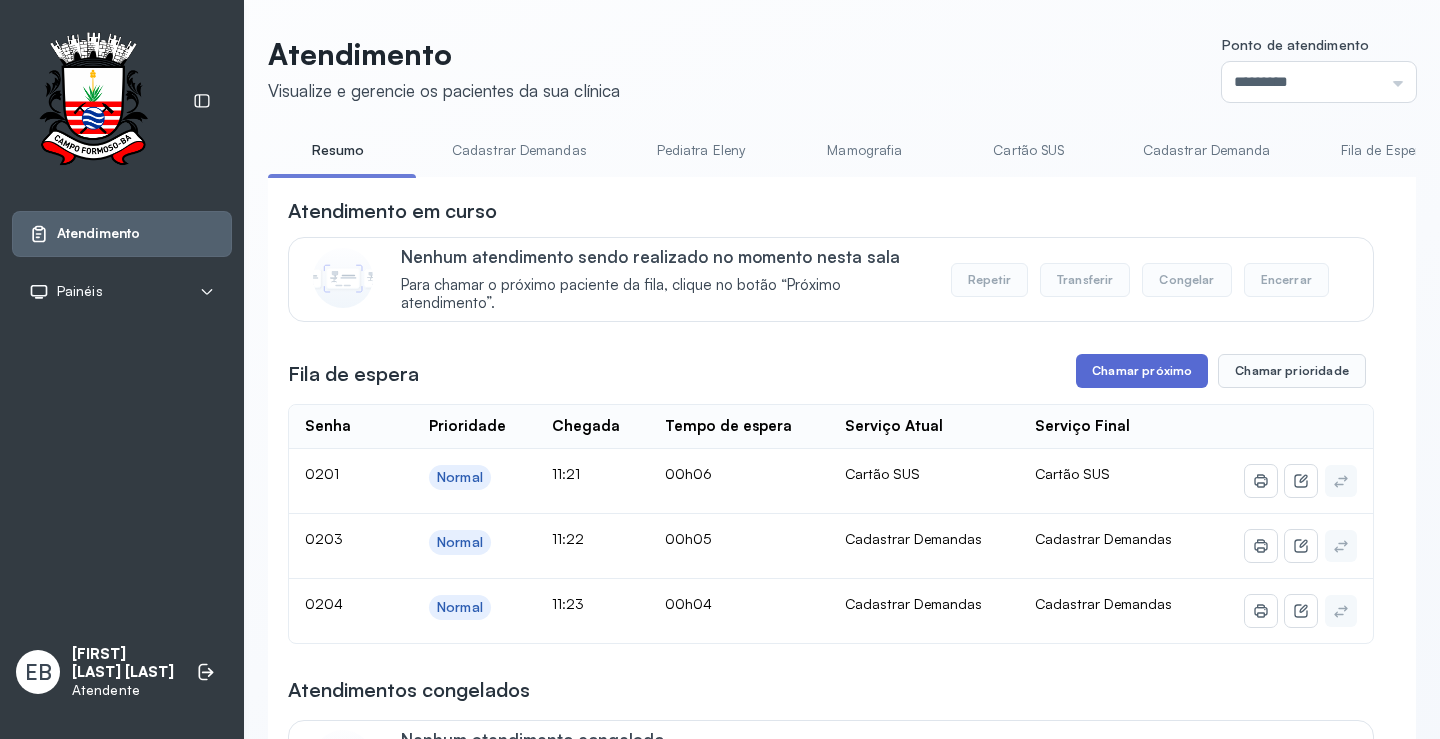 click on "Chamar próximo" at bounding box center (1142, 371) 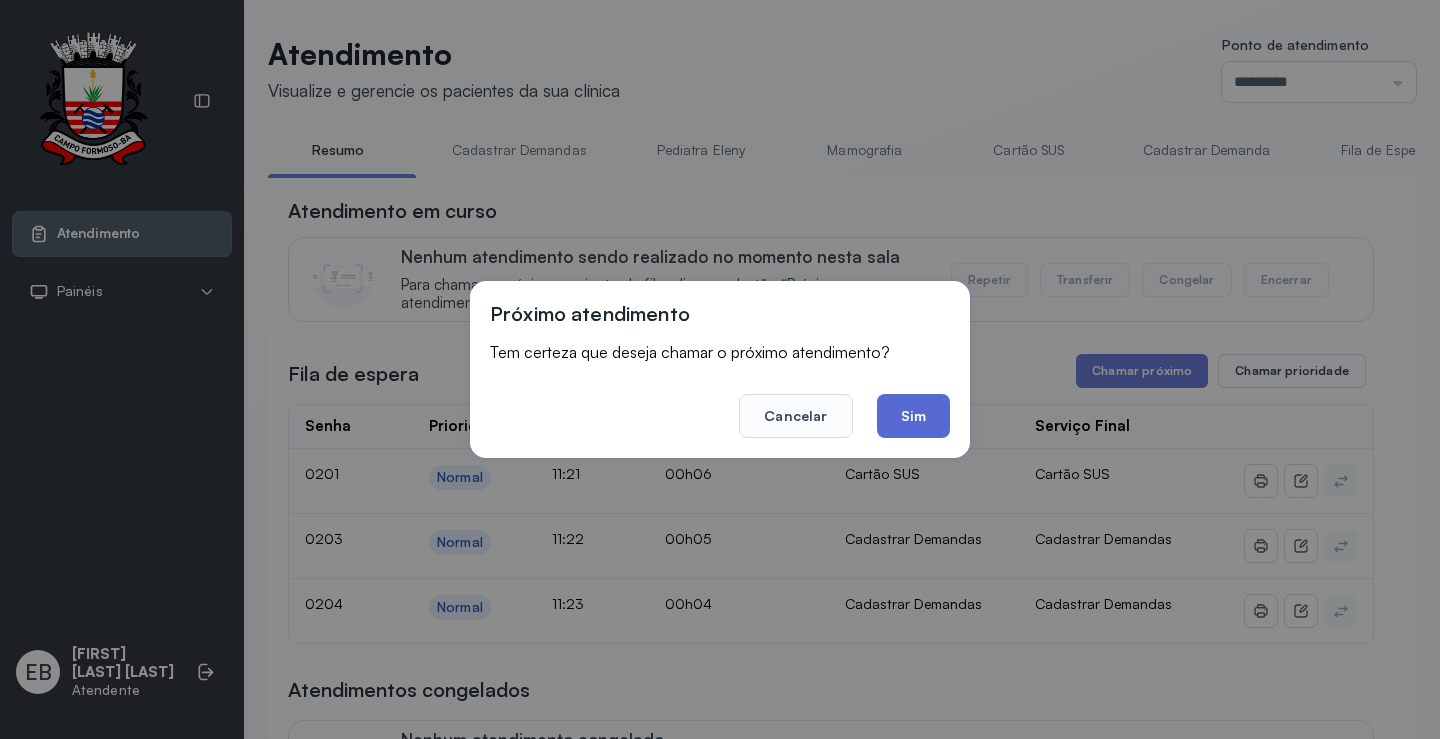 click on "Sim" 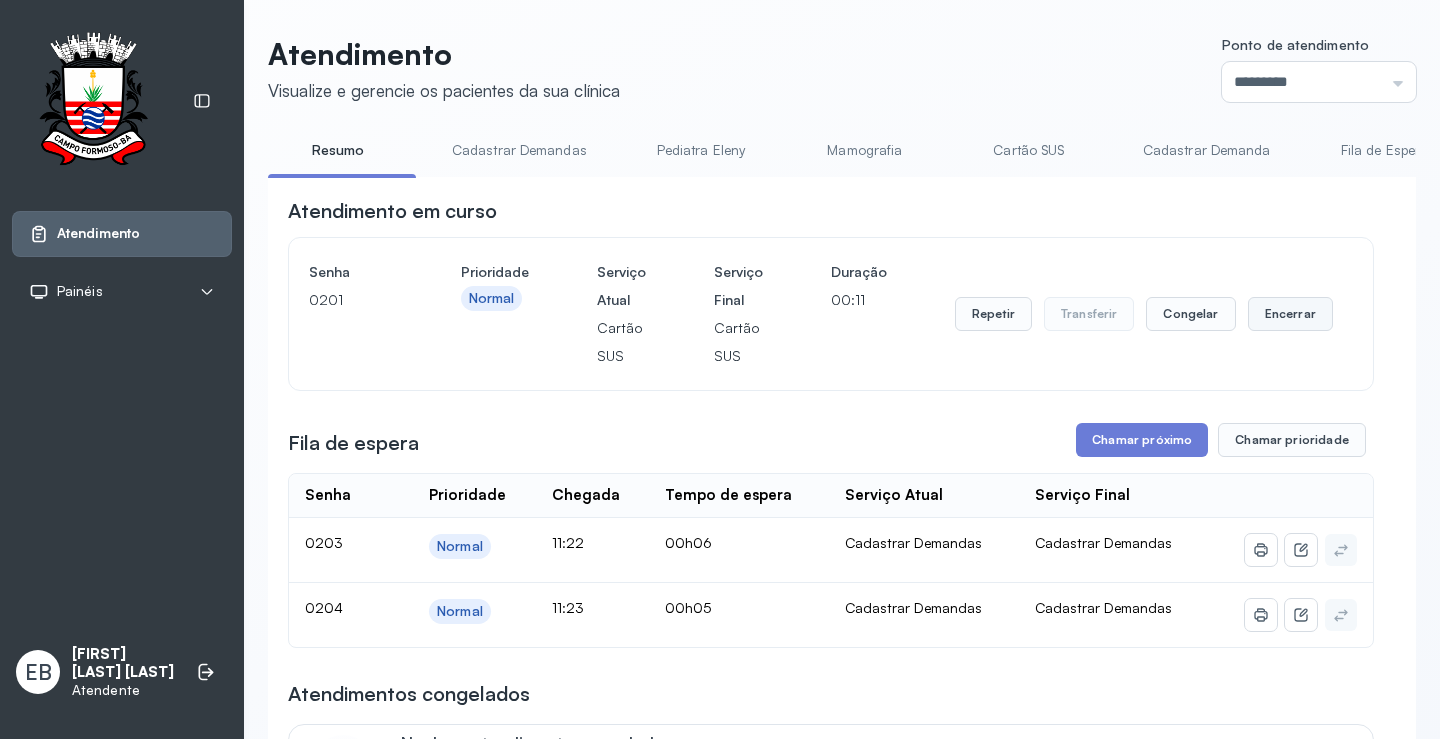 click on "Encerrar" at bounding box center (1290, 314) 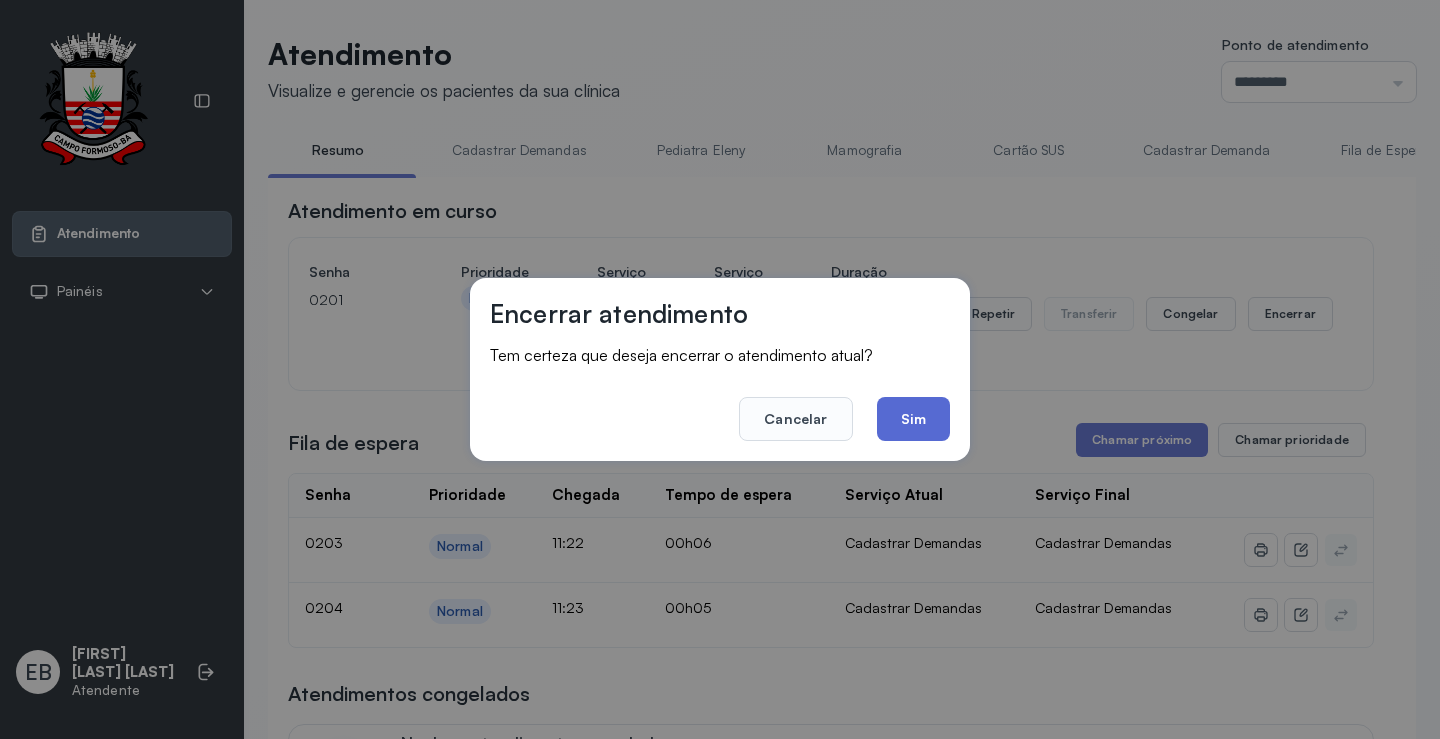click on "Sim" 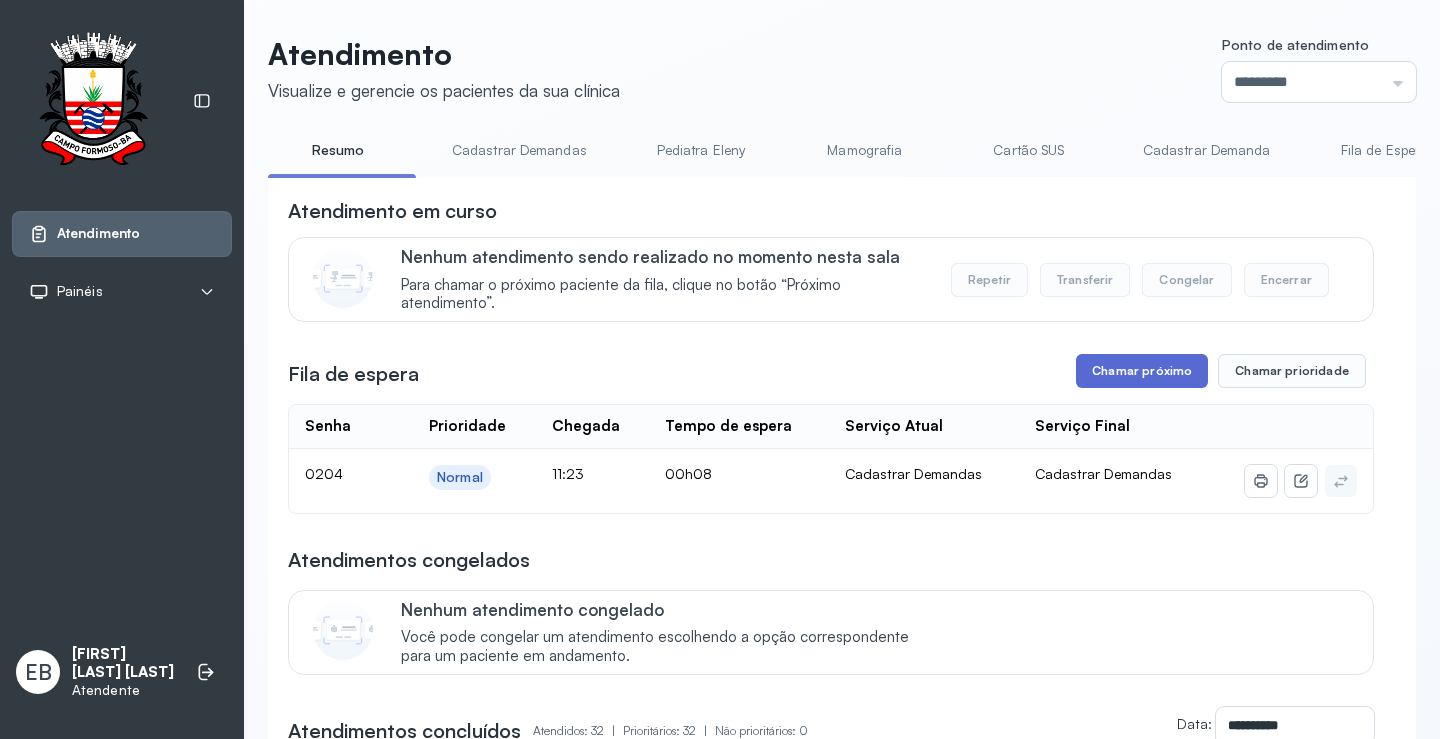 click on "Chamar próximo" at bounding box center (1142, 371) 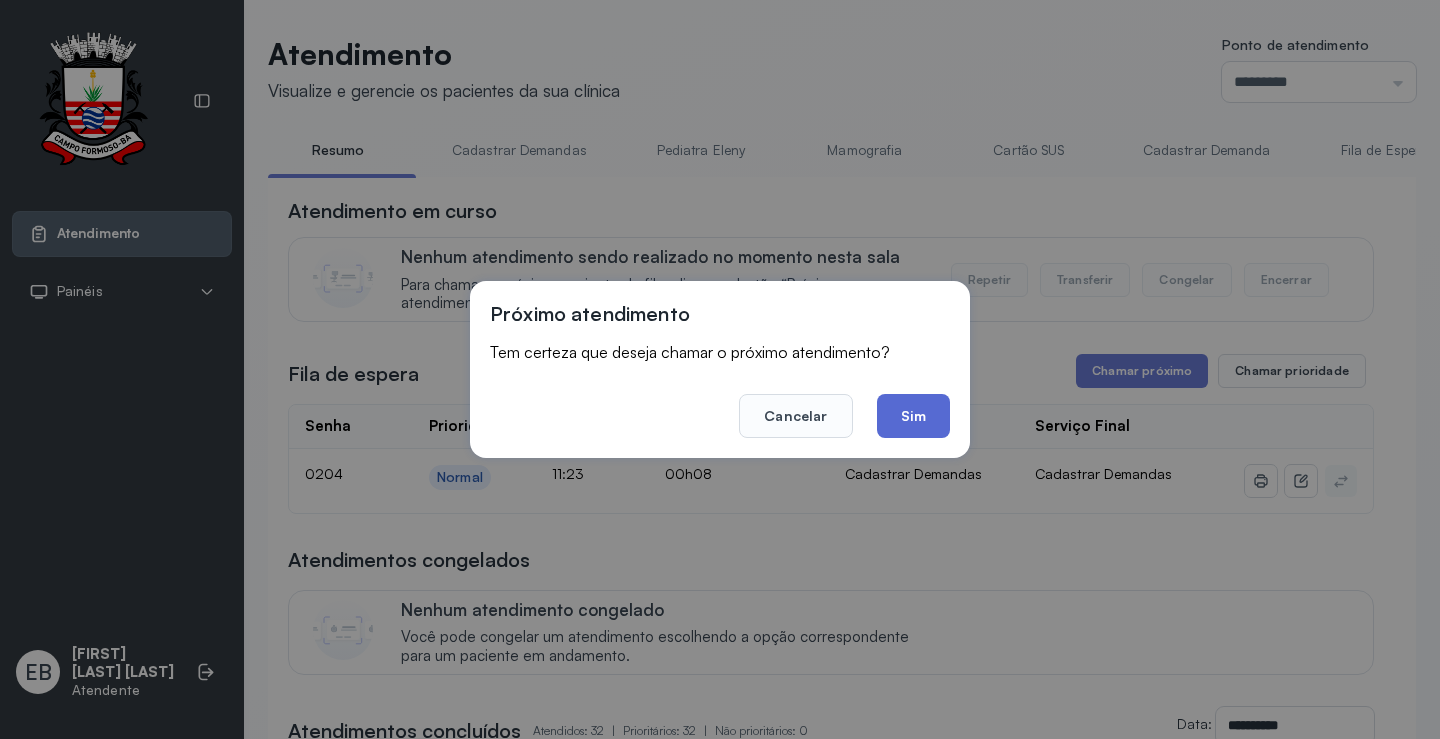 click on "Sim" 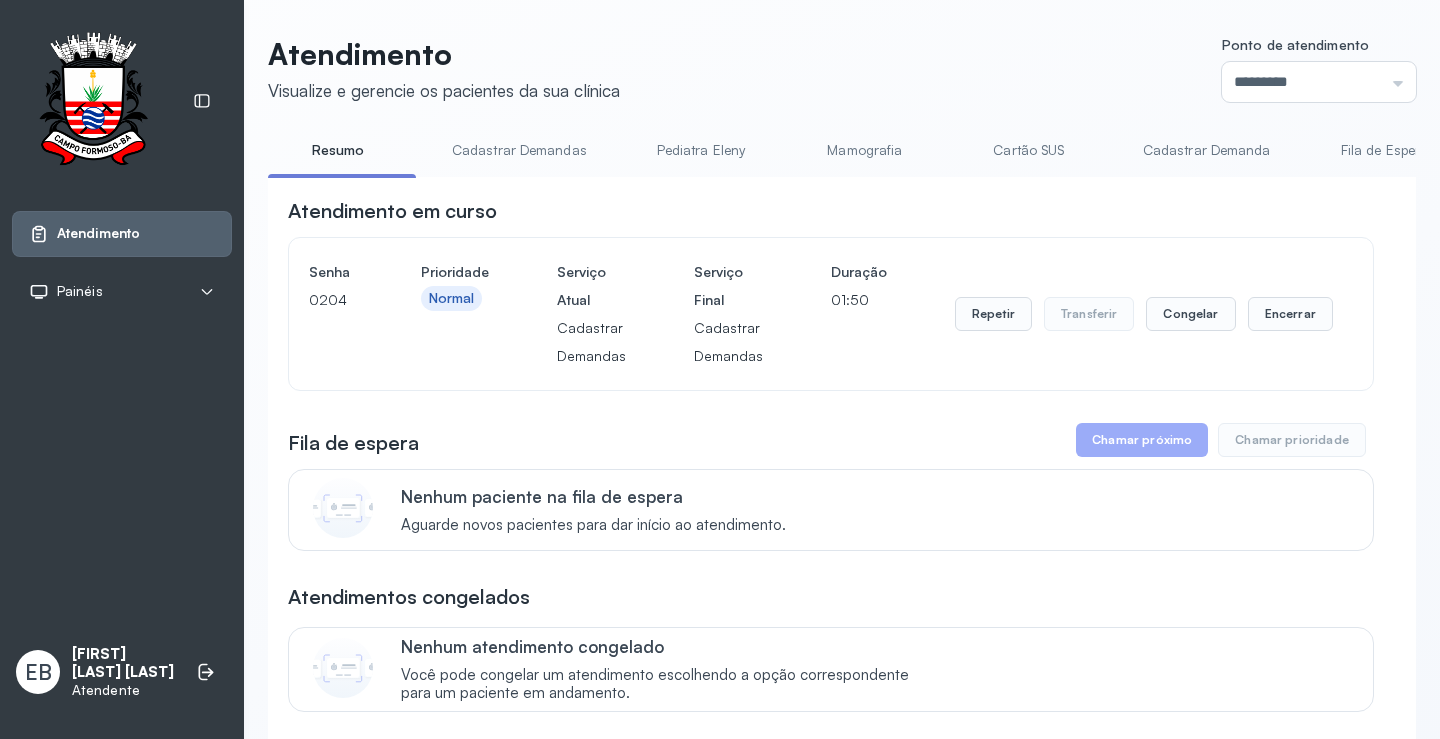 scroll, scrollTop: 200, scrollLeft: 0, axis: vertical 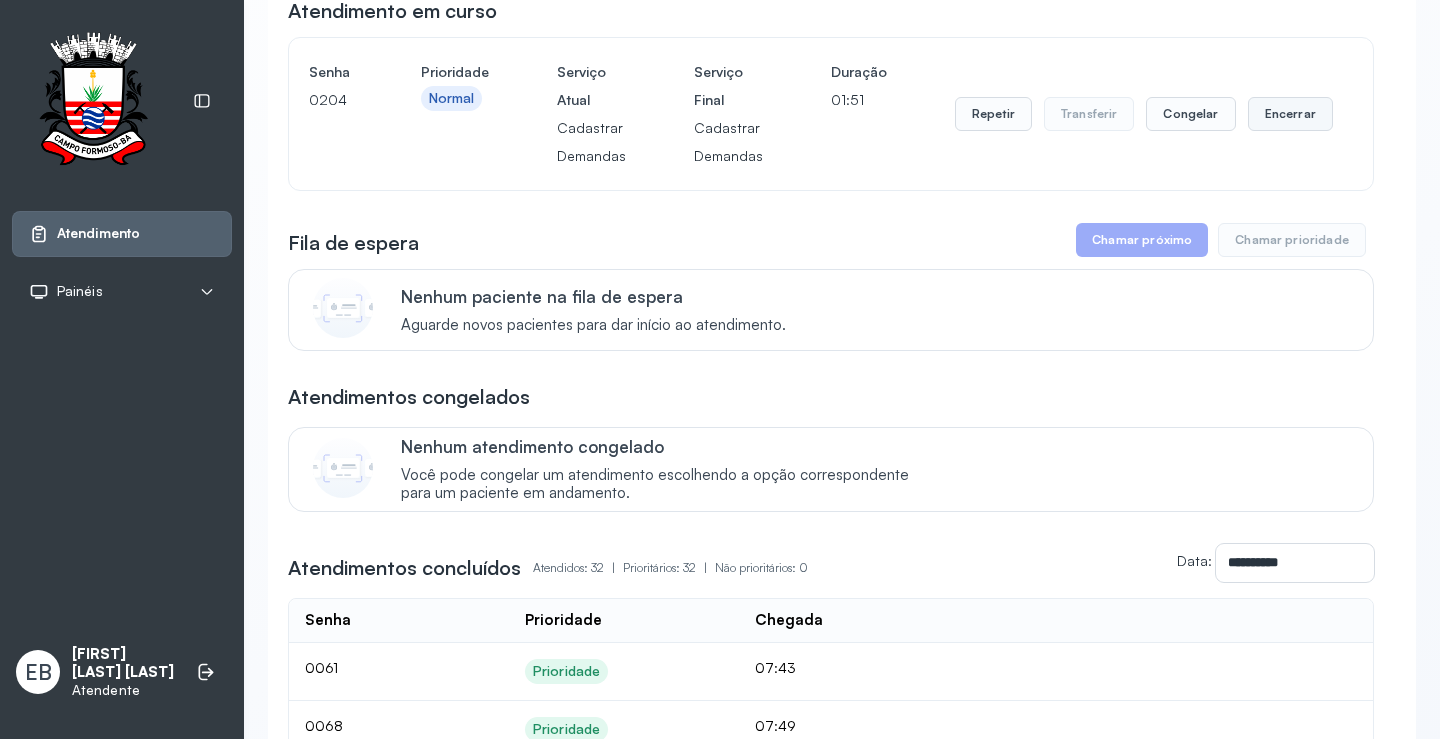 click on "Encerrar" at bounding box center (1290, 114) 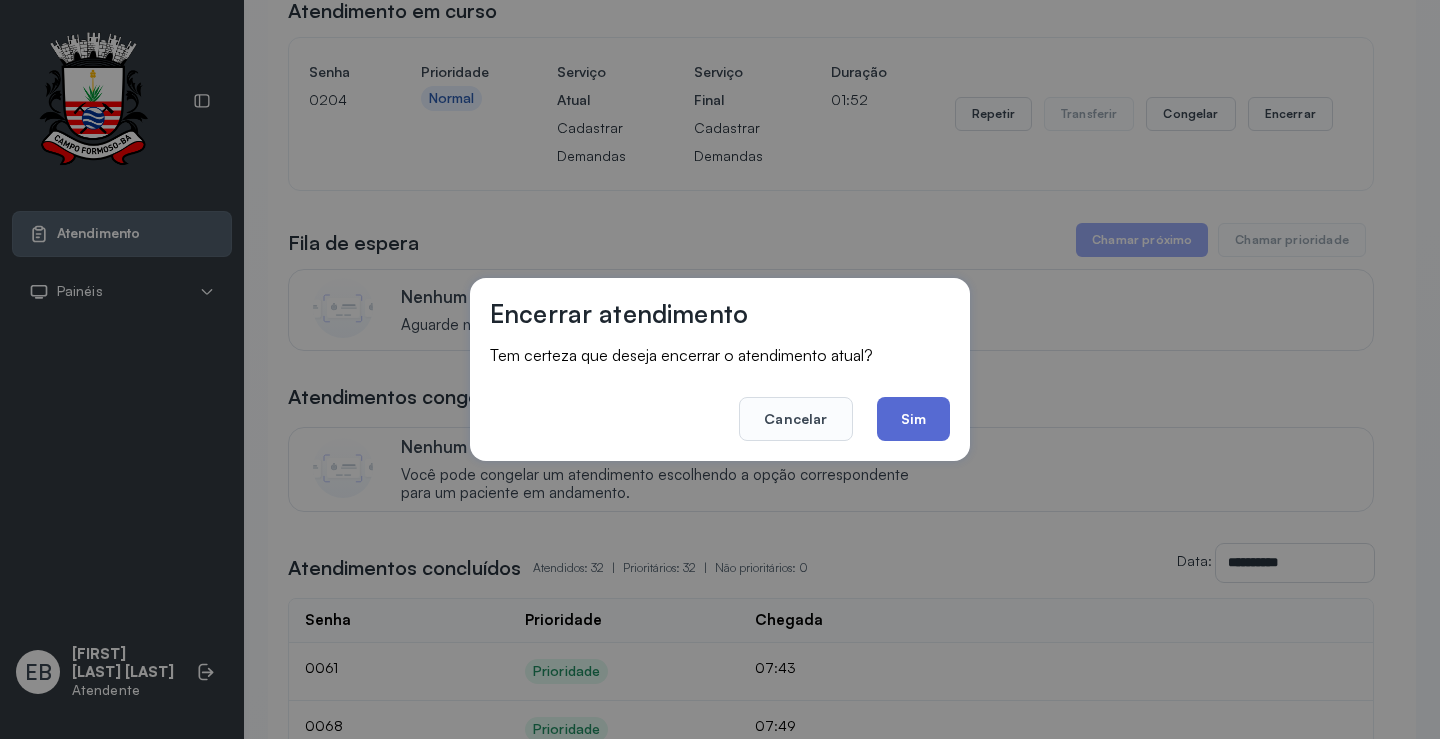 click on "Sim" 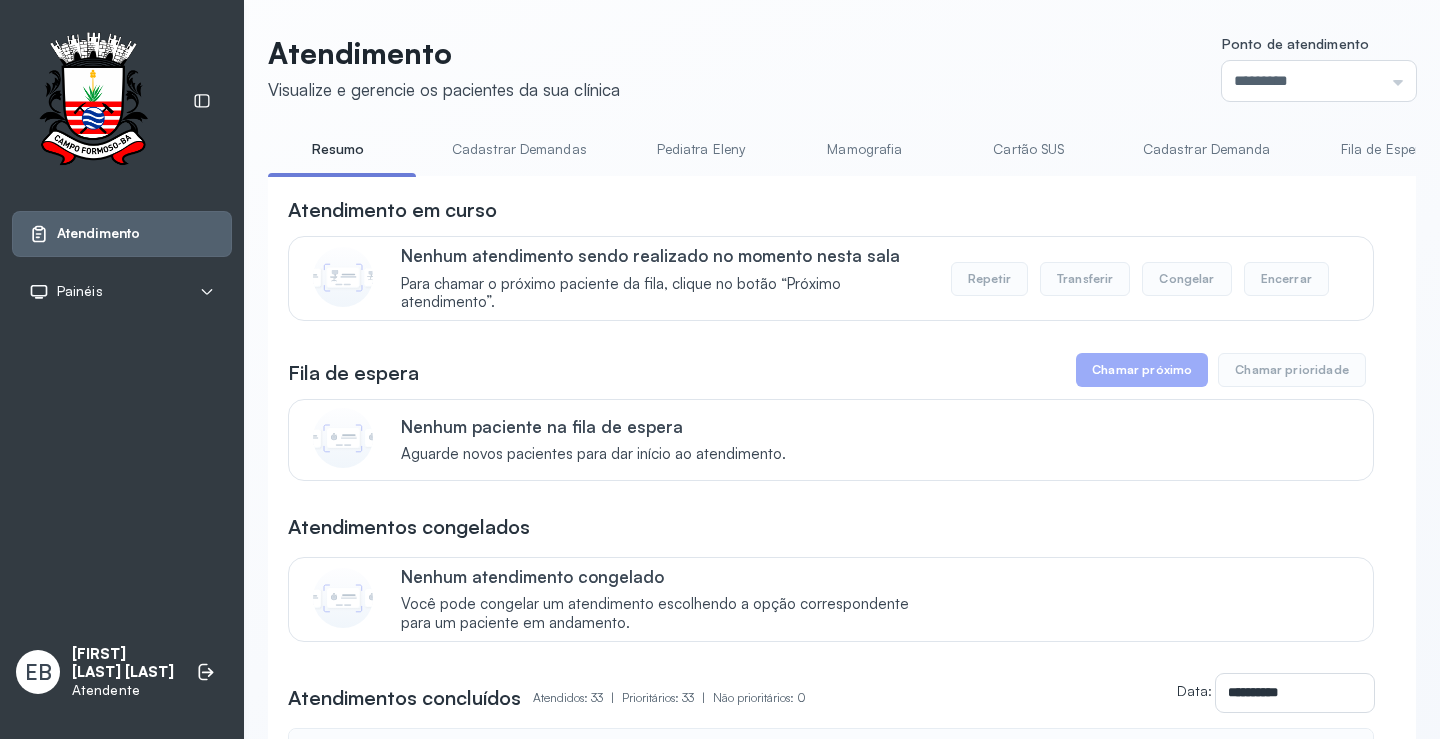 scroll, scrollTop: 200, scrollLeft: 0, axis: vertical 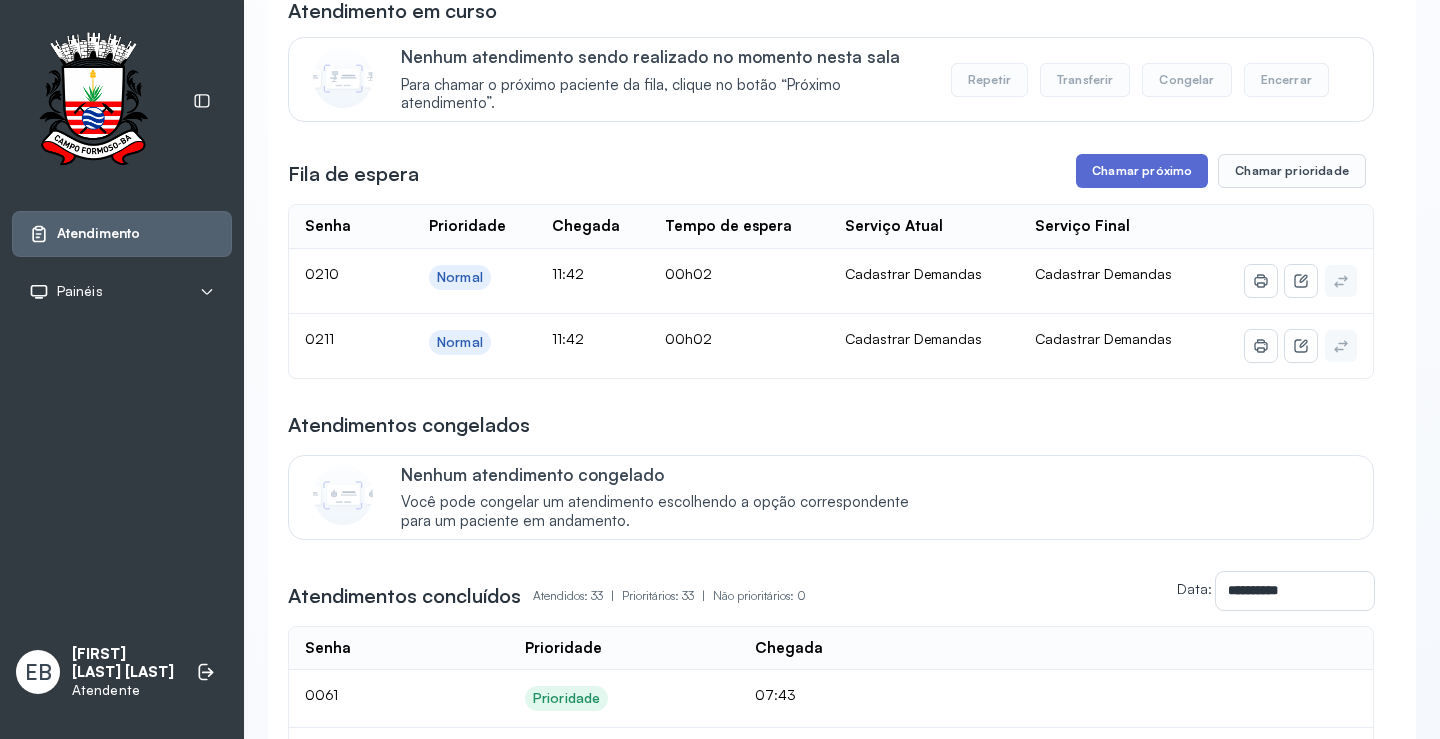 click on "Chamar próximo" at bounding box center [1142, 171] 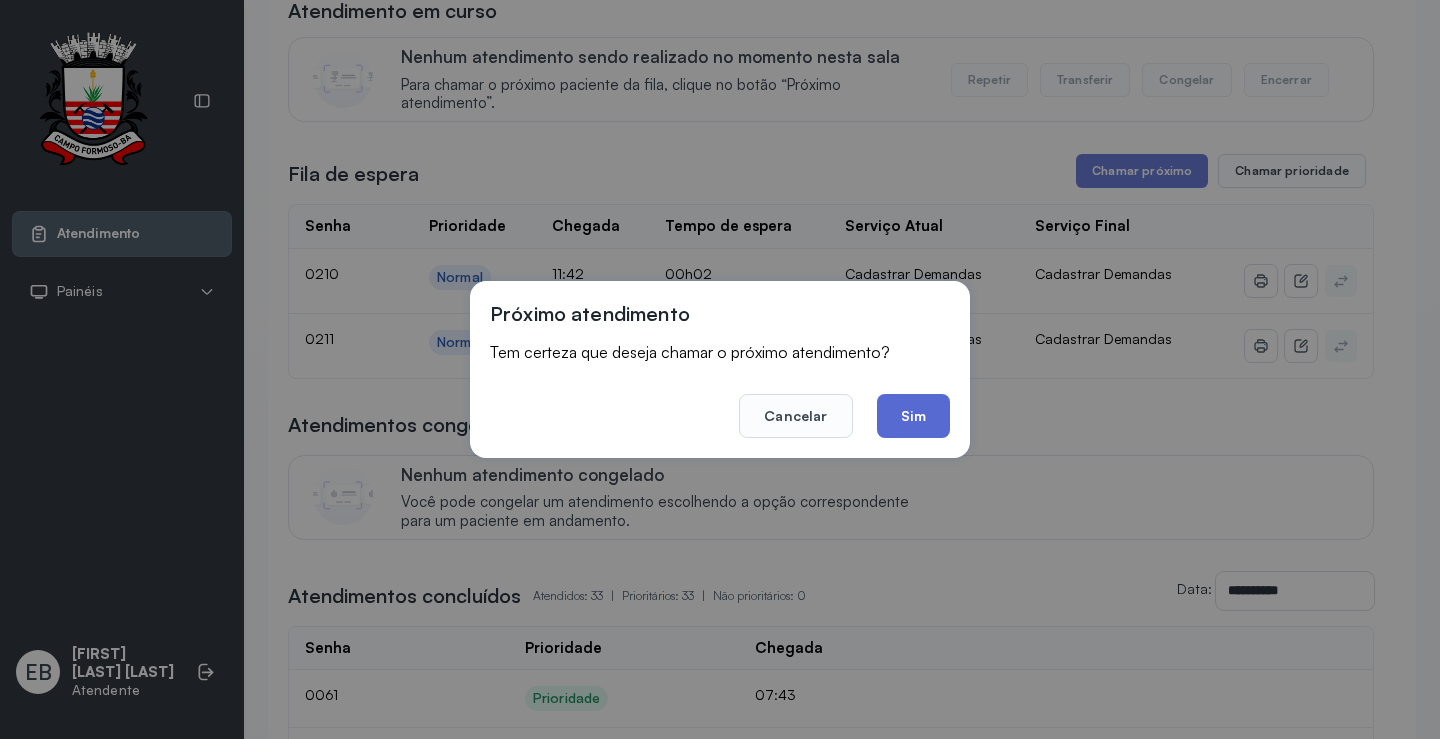 click on "Sim" 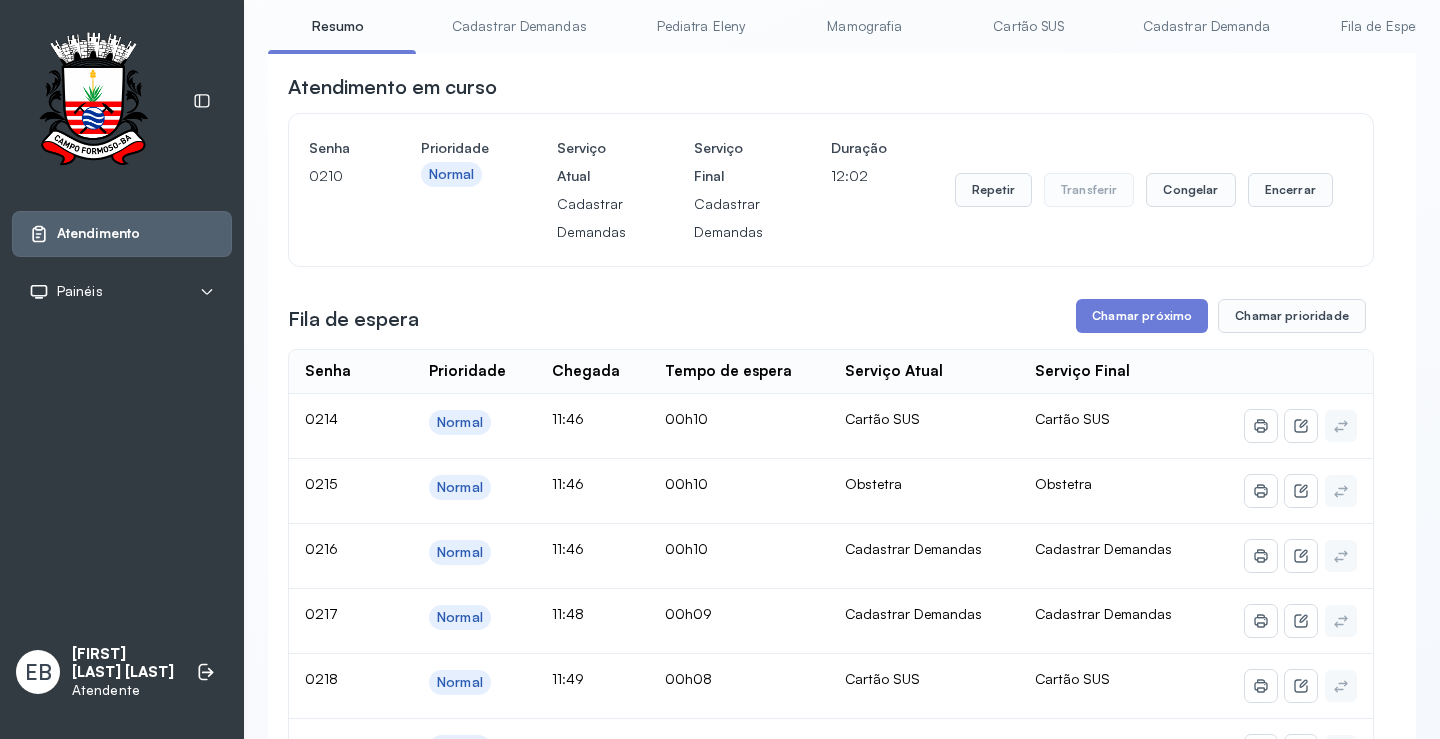 scroll, scrollTop: 0, scrollLeft: 0, axis: both 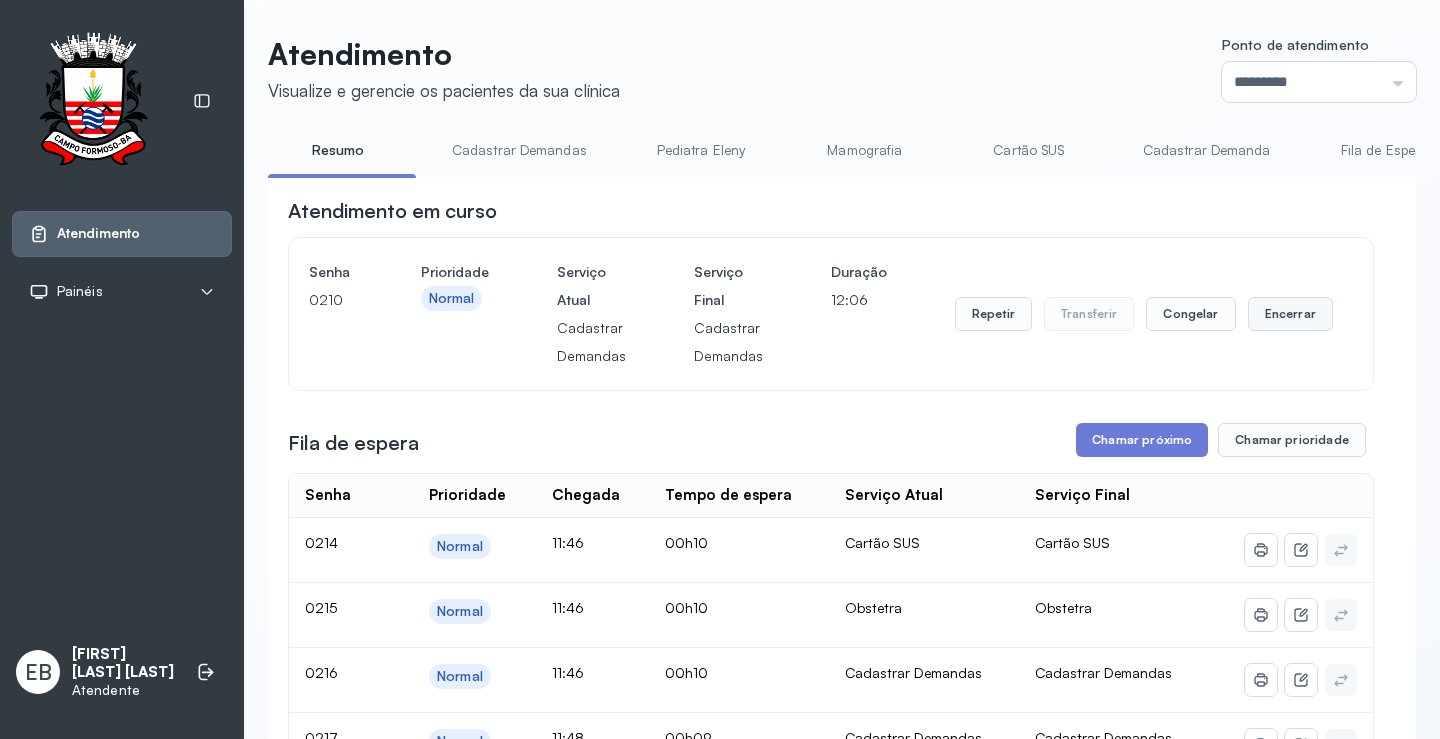 click on "Encerrar" at bounding box center (1290, 314) 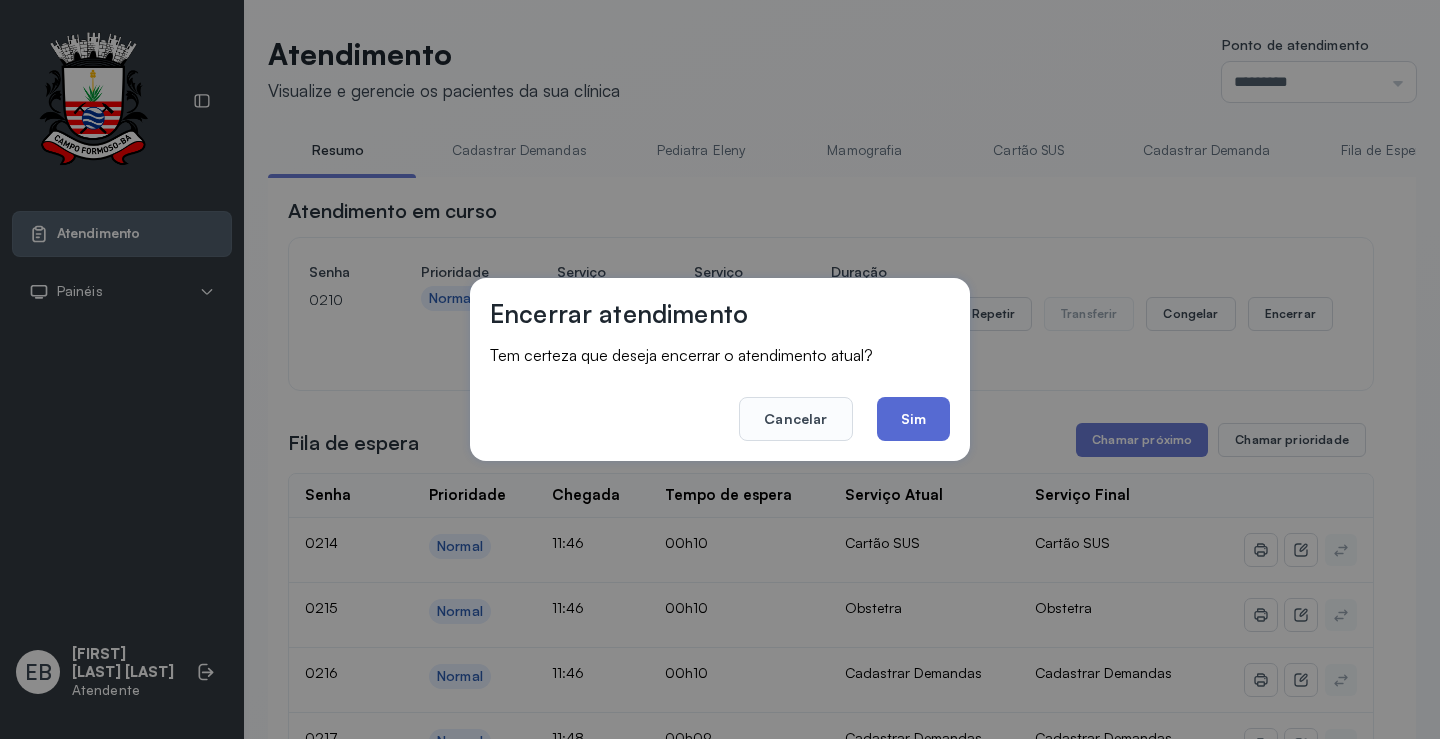 click on "Sim" 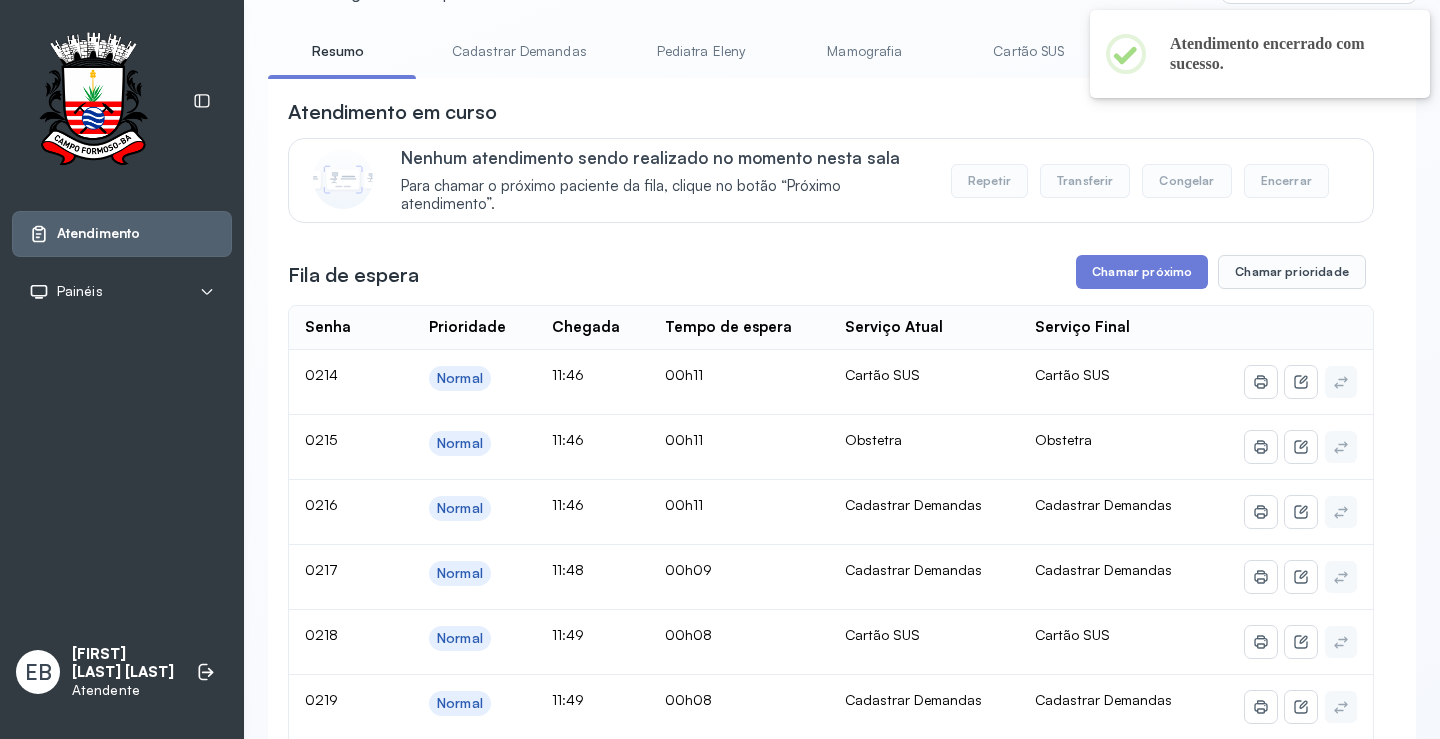 scroll, scrollTop: 0, scrollLeft: 0, axis: both 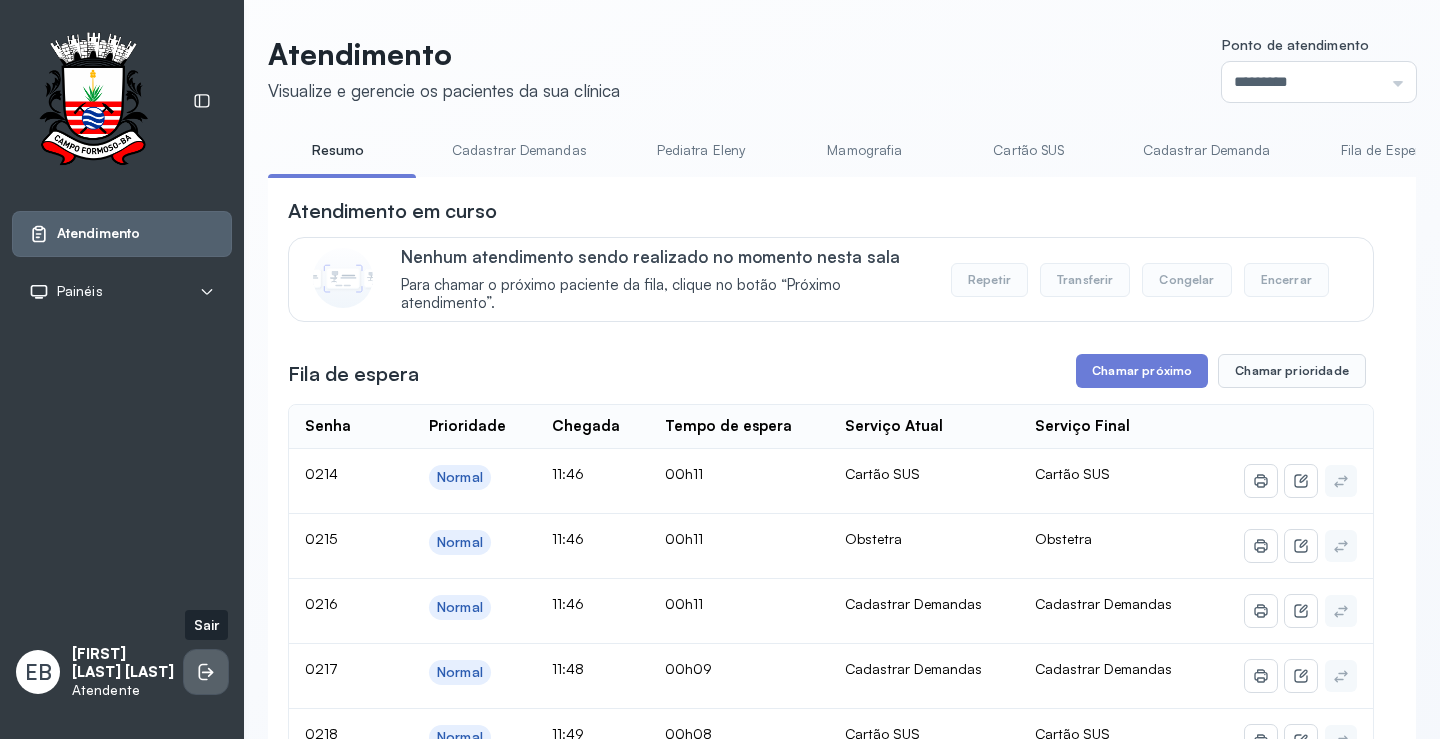 click 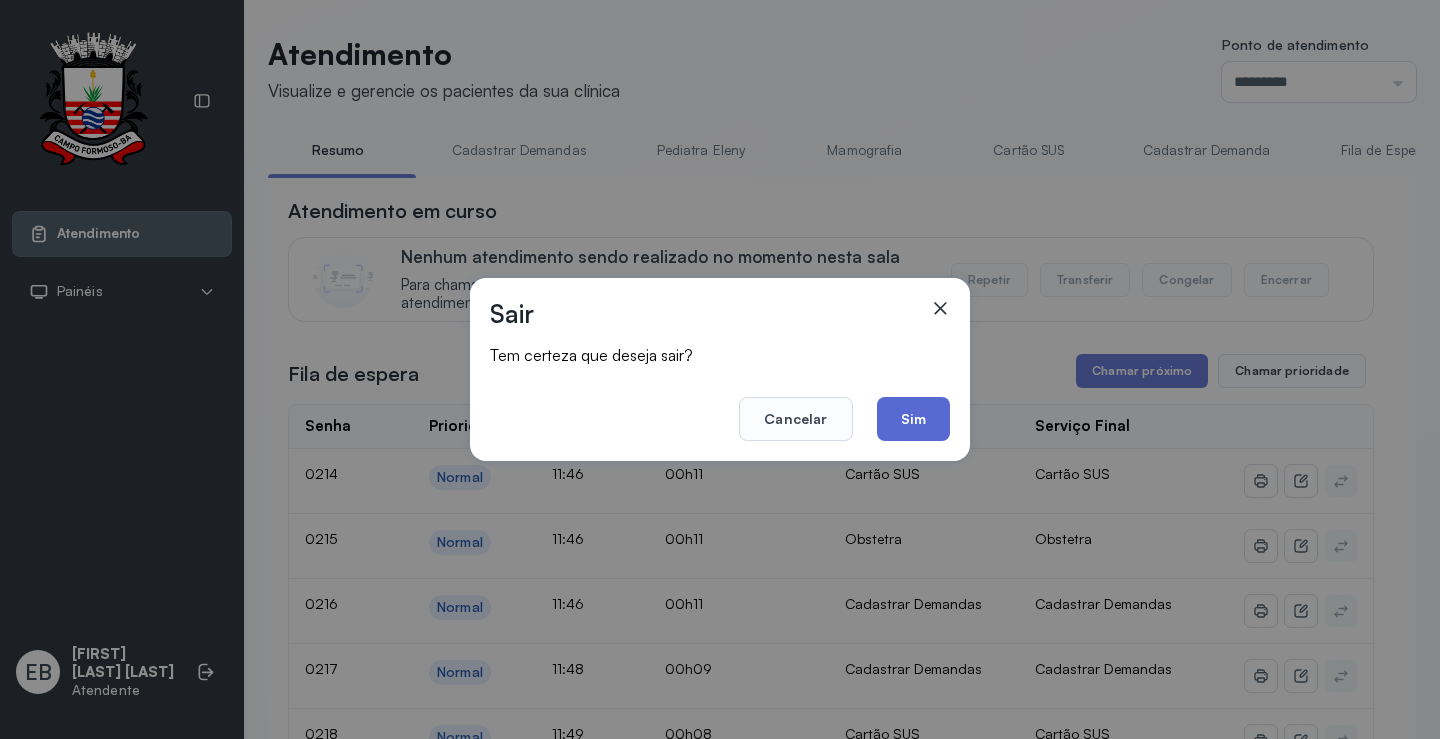 click on "Sim" 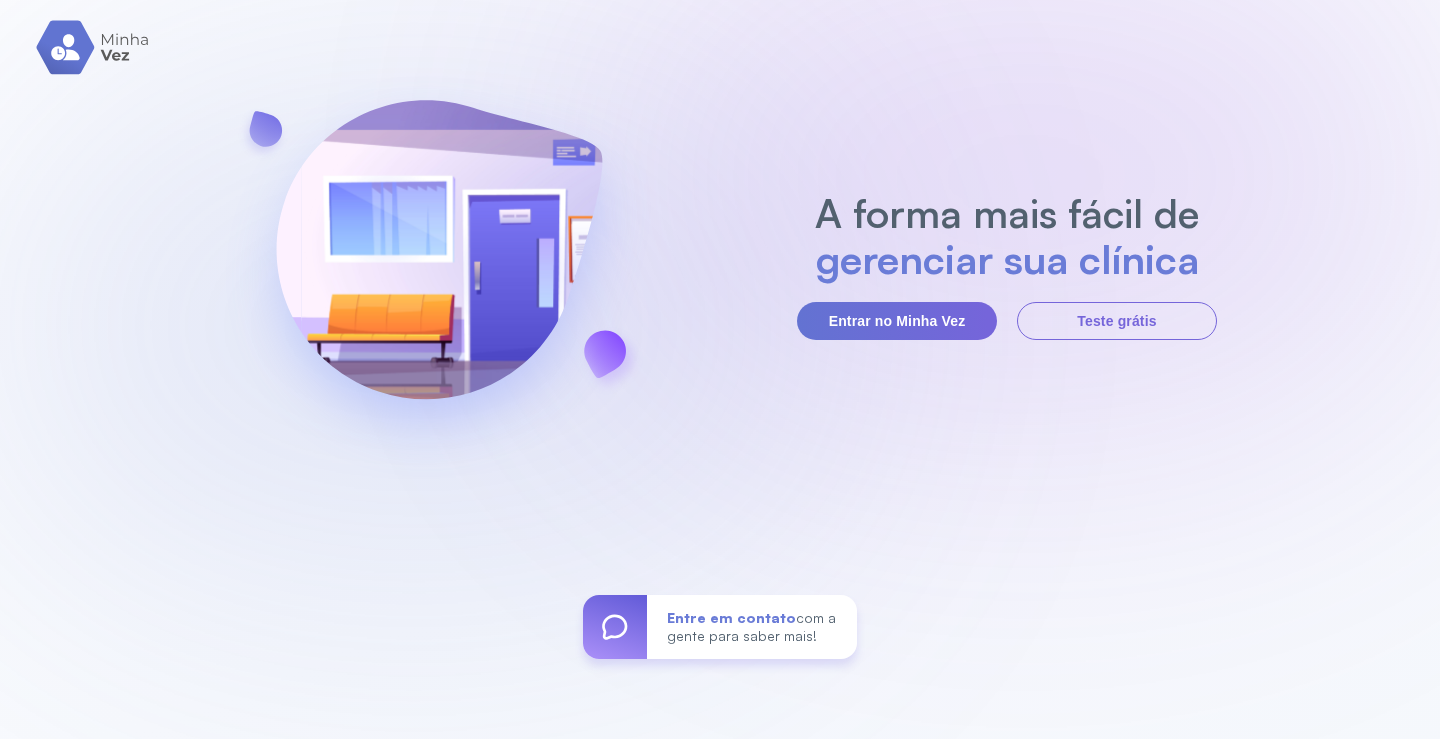 scroll, scrollTop: 0, scrollLeft: 0, axis: both 